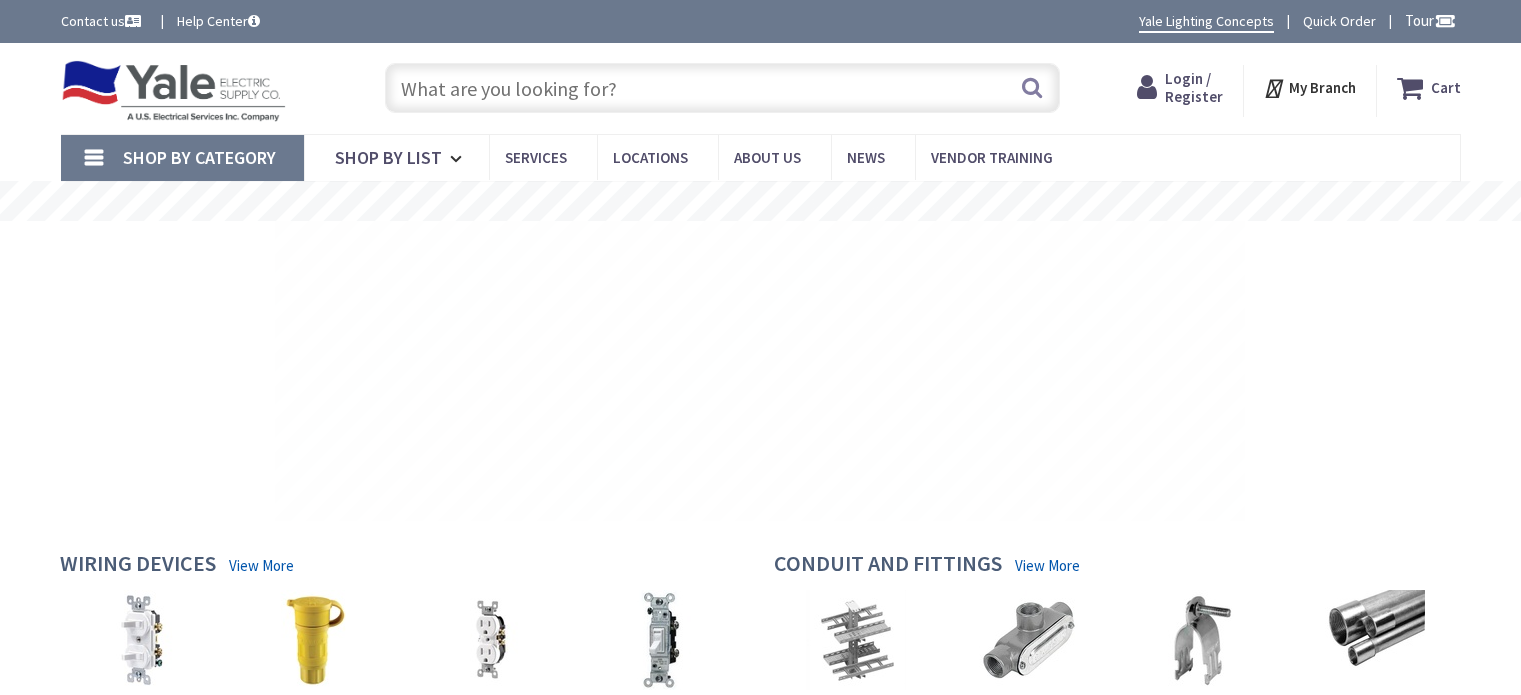 scroll, scrollTop: 0, scrollLeft: 0, axis: both 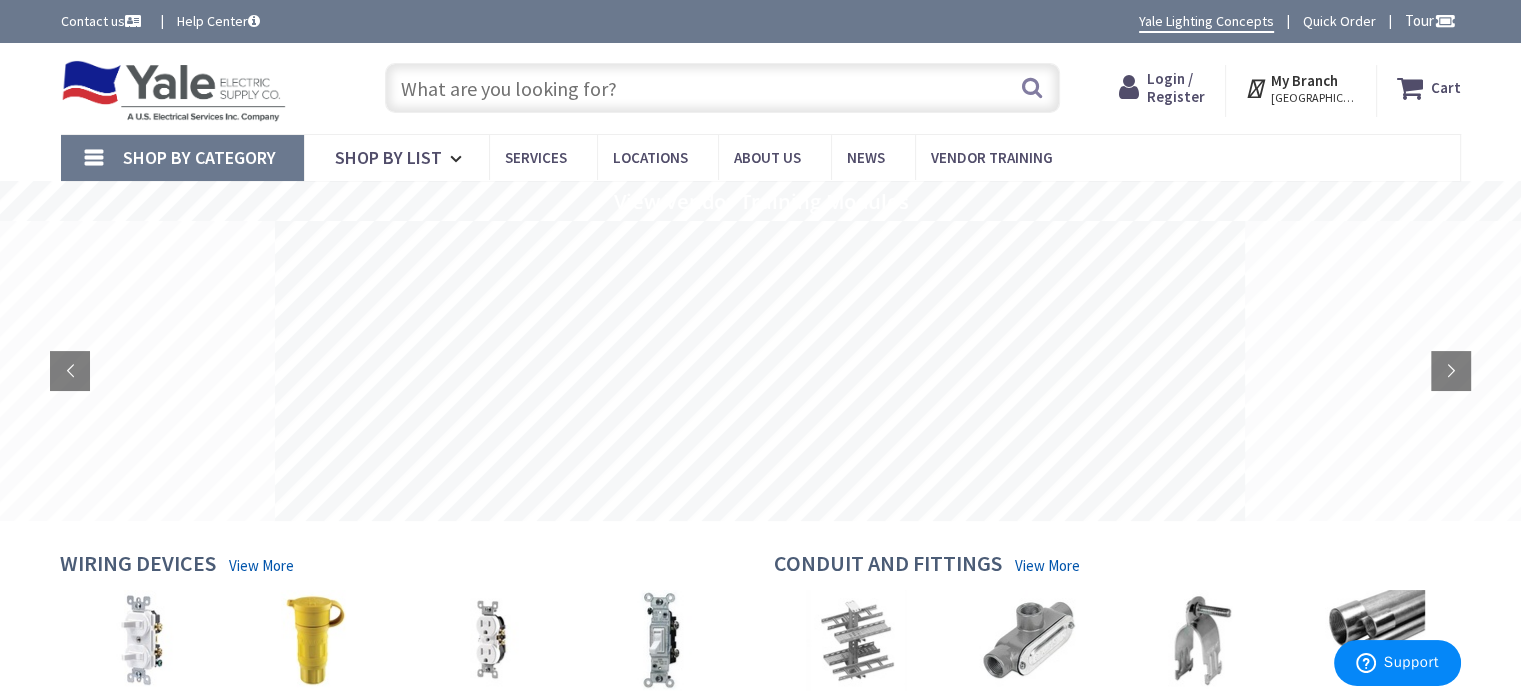 drag, startPoint x: 409, startPoint y: 90, endPoint x: 355, endPoint y: 84, distance: 54.33231 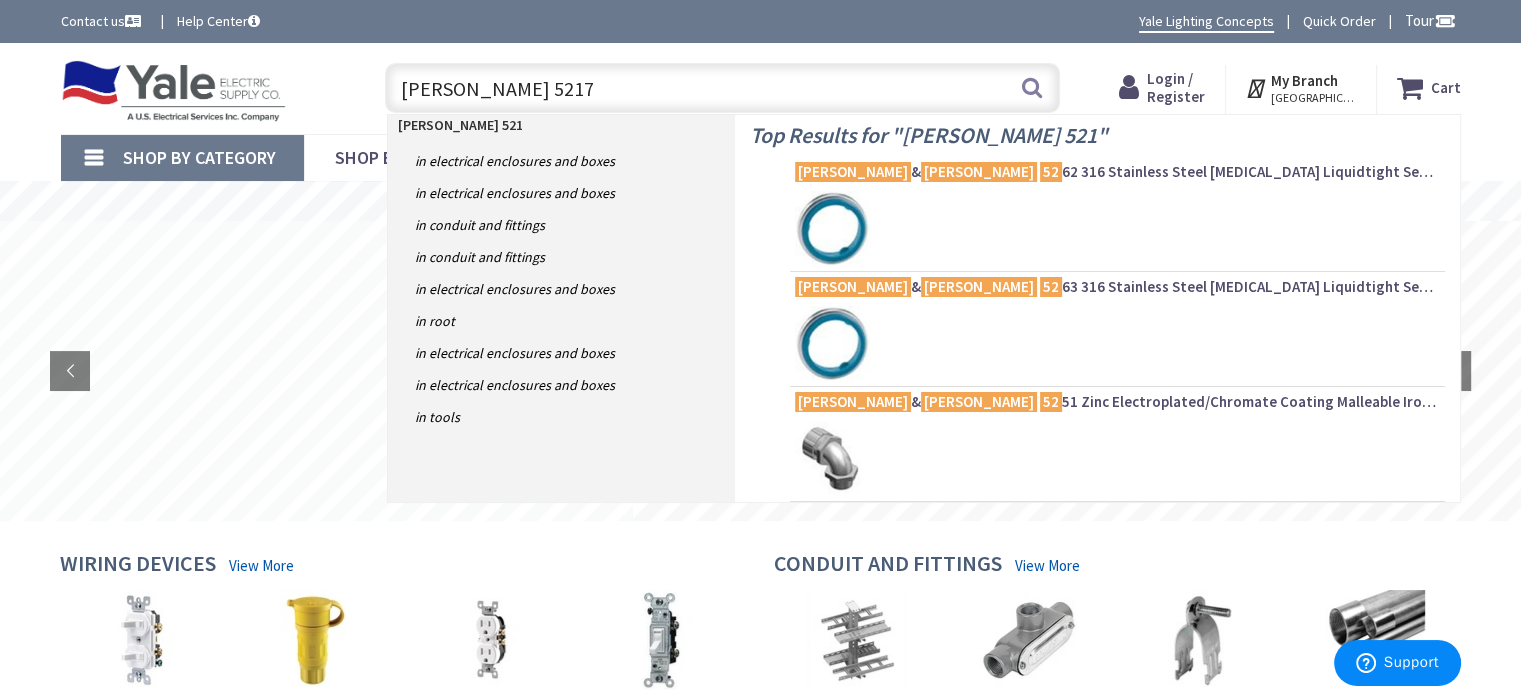 type on "THOMAS BETTS 52171" 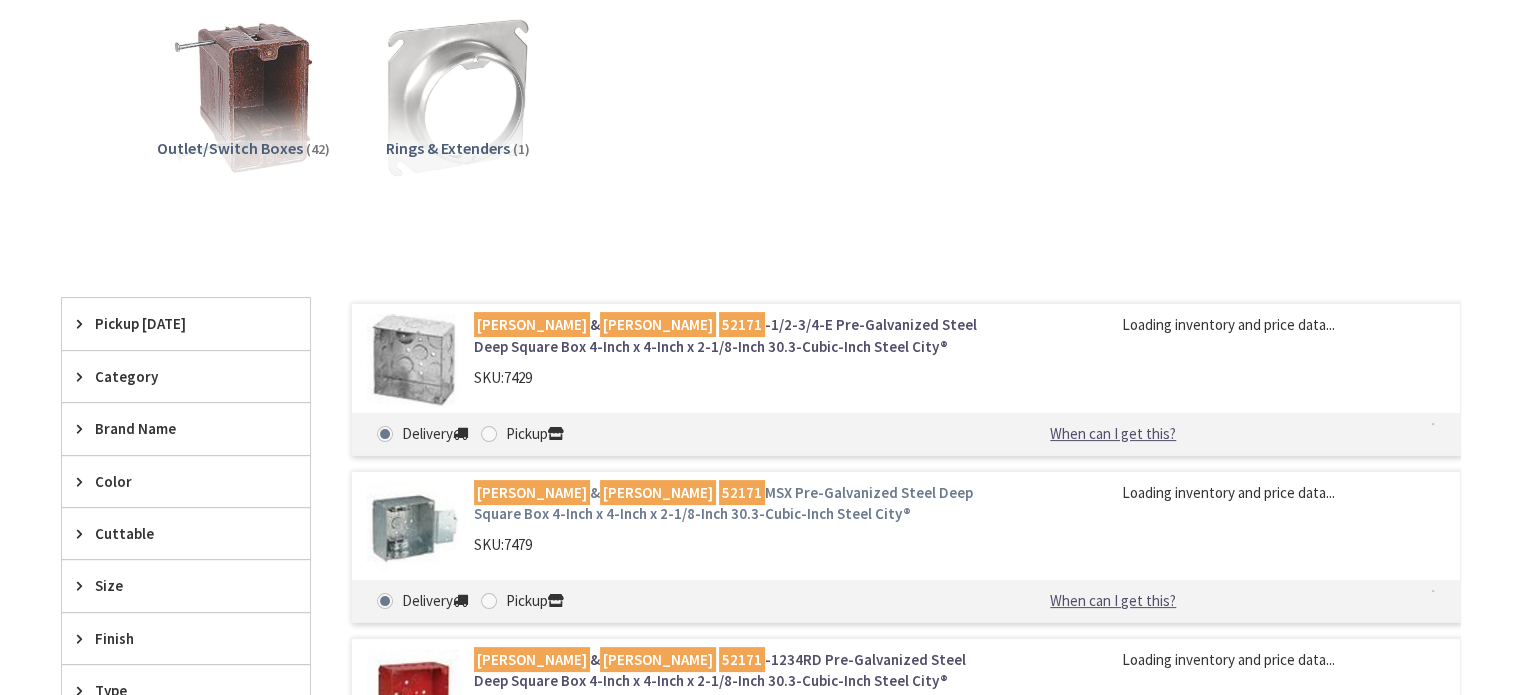 scroll, scrollTop: 300, scrollLeft: 0, axis: vertical 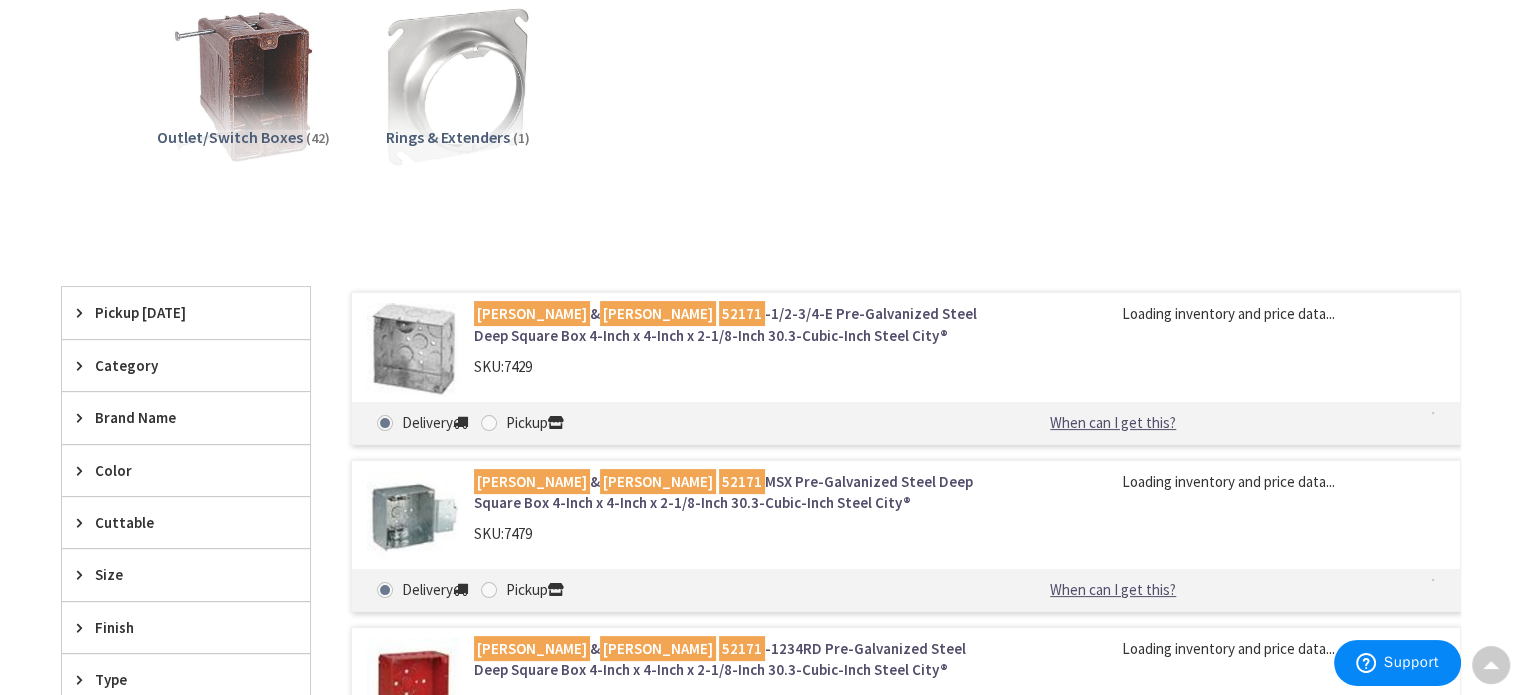 click on "Thomas  &  Betts   52171 -1/2-3/4-E Pre-Galvanized Steel Deep Square Box 4-Inch x 4-Inch x 2-1/8-Inch 30.3-Cubic-Inch Steel City®" at bounding box center [728, 324] 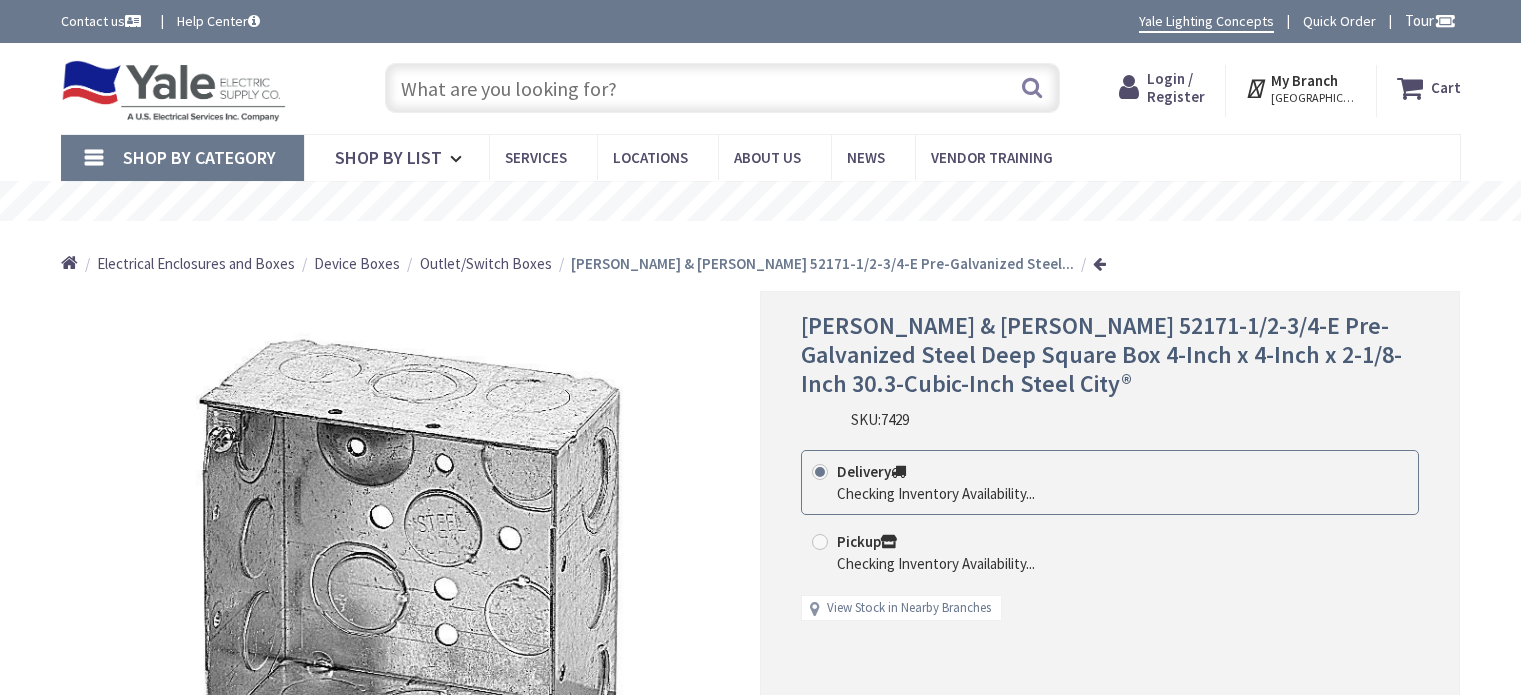 scroll, scrollTop: 0, scrollLeft: 0, axis: both 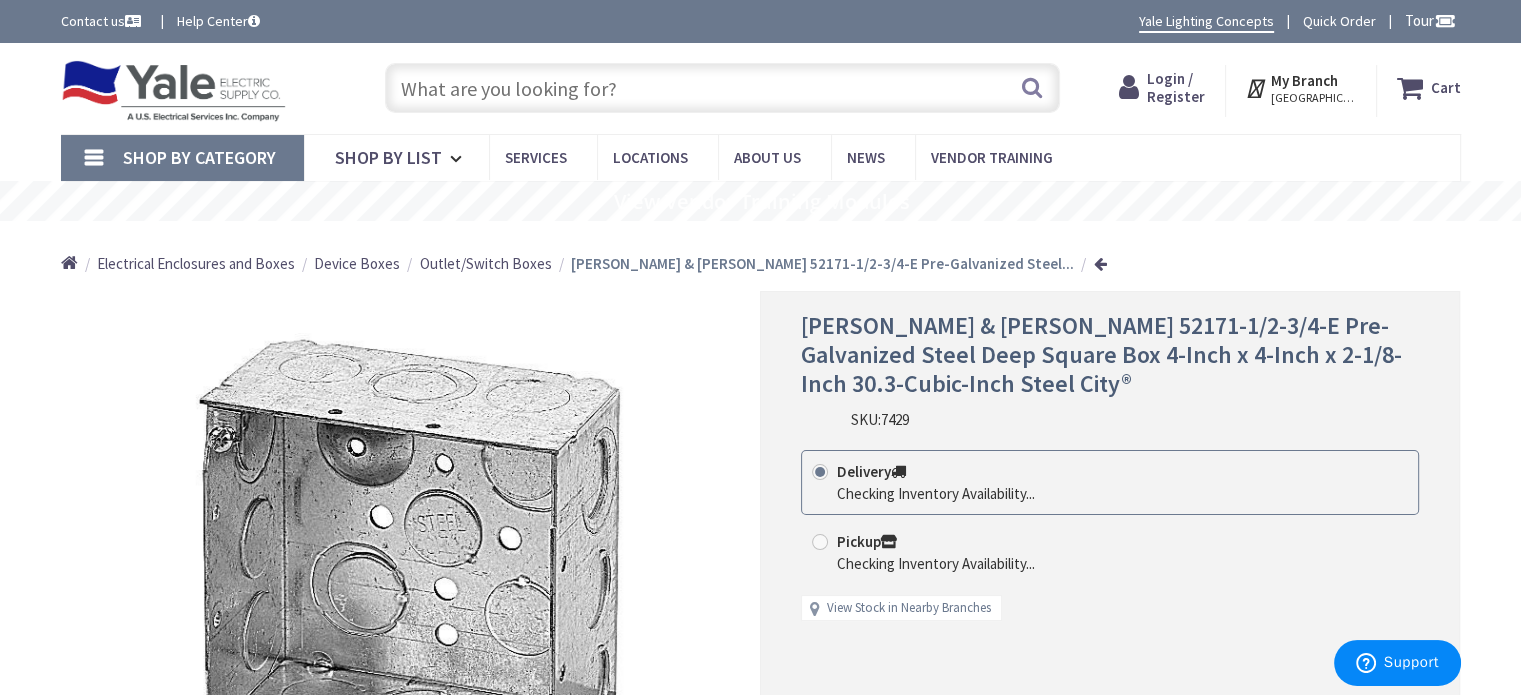 click on "HARRISBURG, PA" at bounding box center (1313, 98) 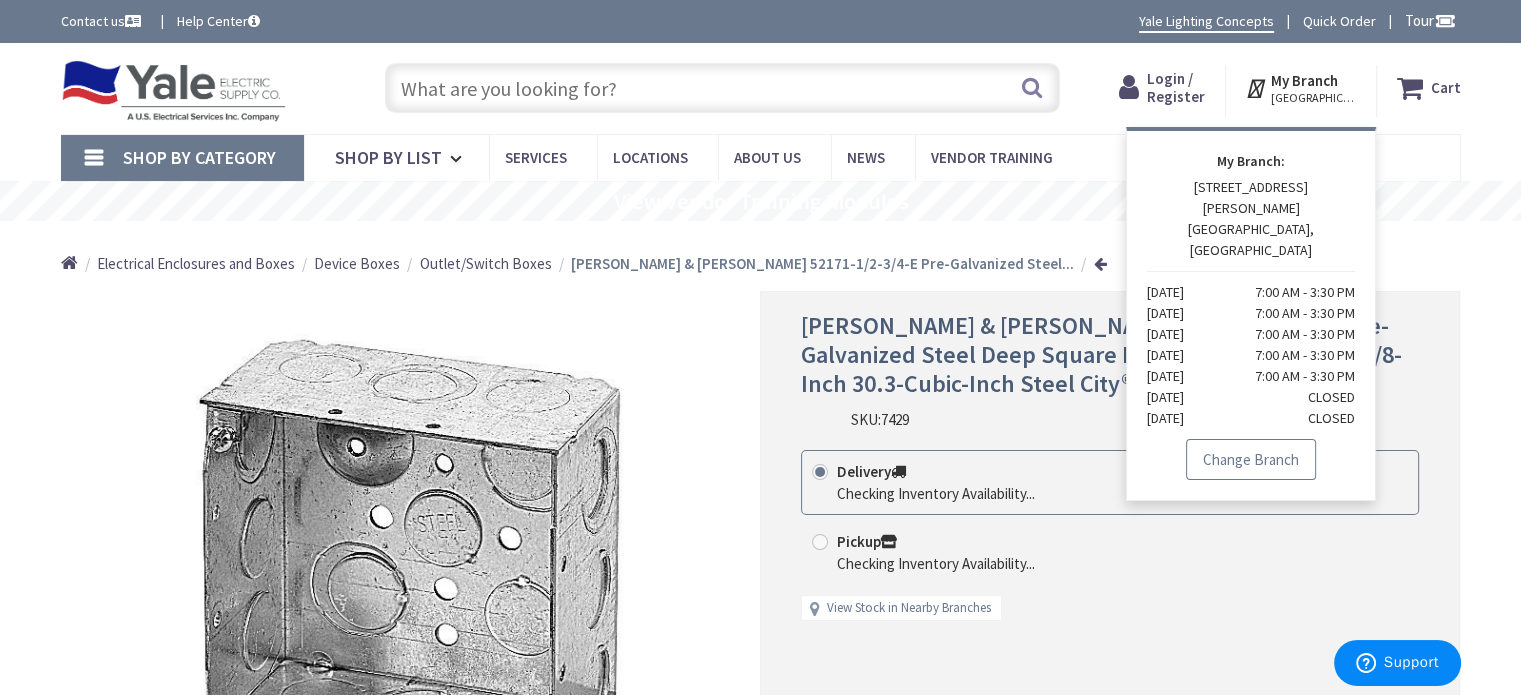 click on "Change Branch" at bounding box center (1251, 460) 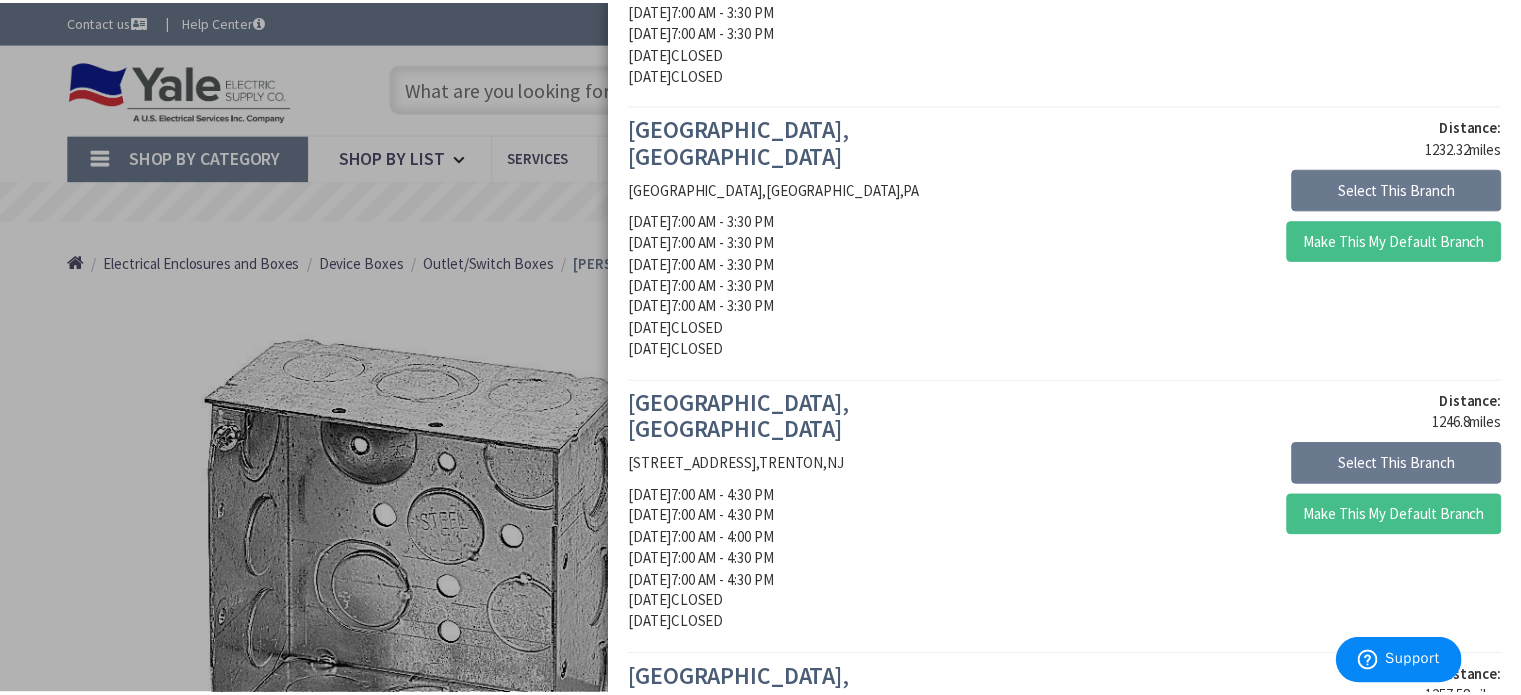 scroll, scrollTop: 2216, scrollLeft: 0, axis: vertical 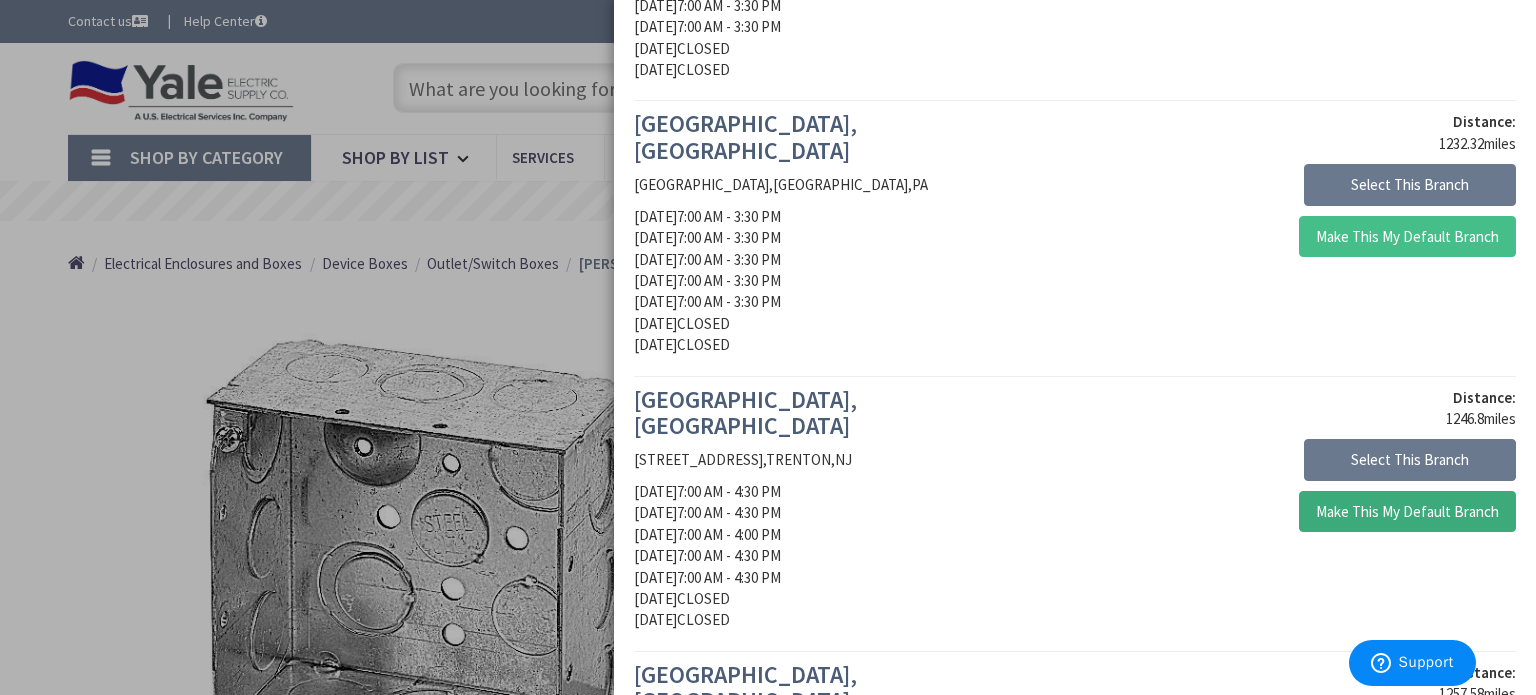 click on "Make This My Default Branch" at bounding box center [1407, 512] 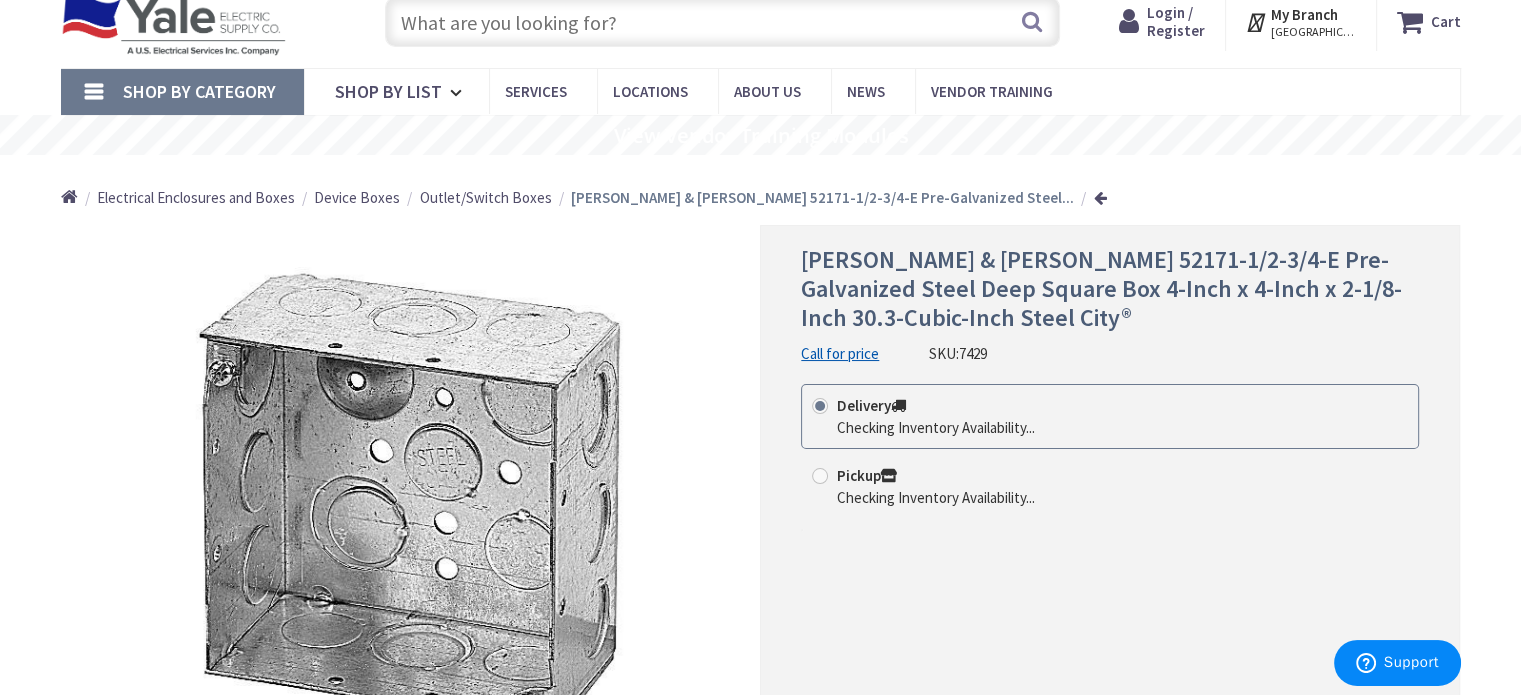 scroll, scrollTop: 100, scrollLeft: 0, axis: vertical 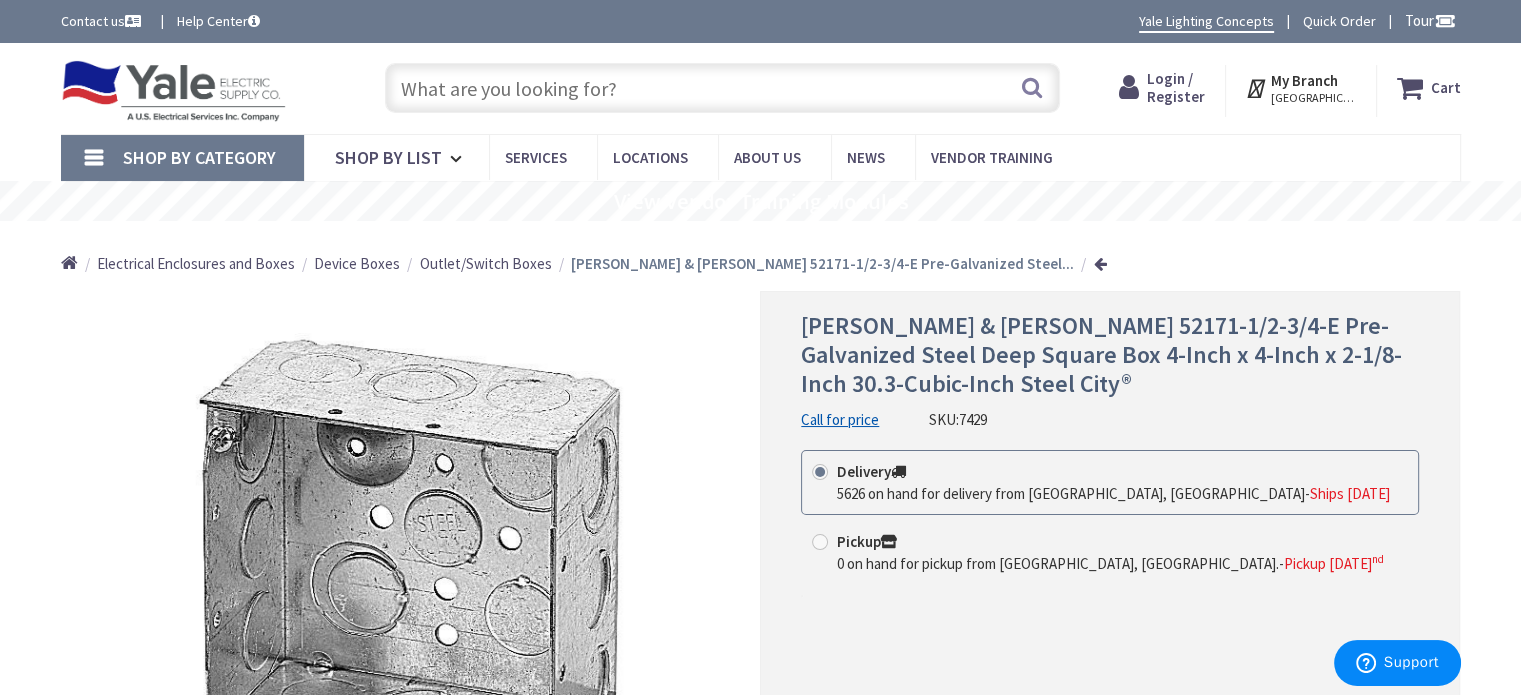 click at bounding box center (722, 88) 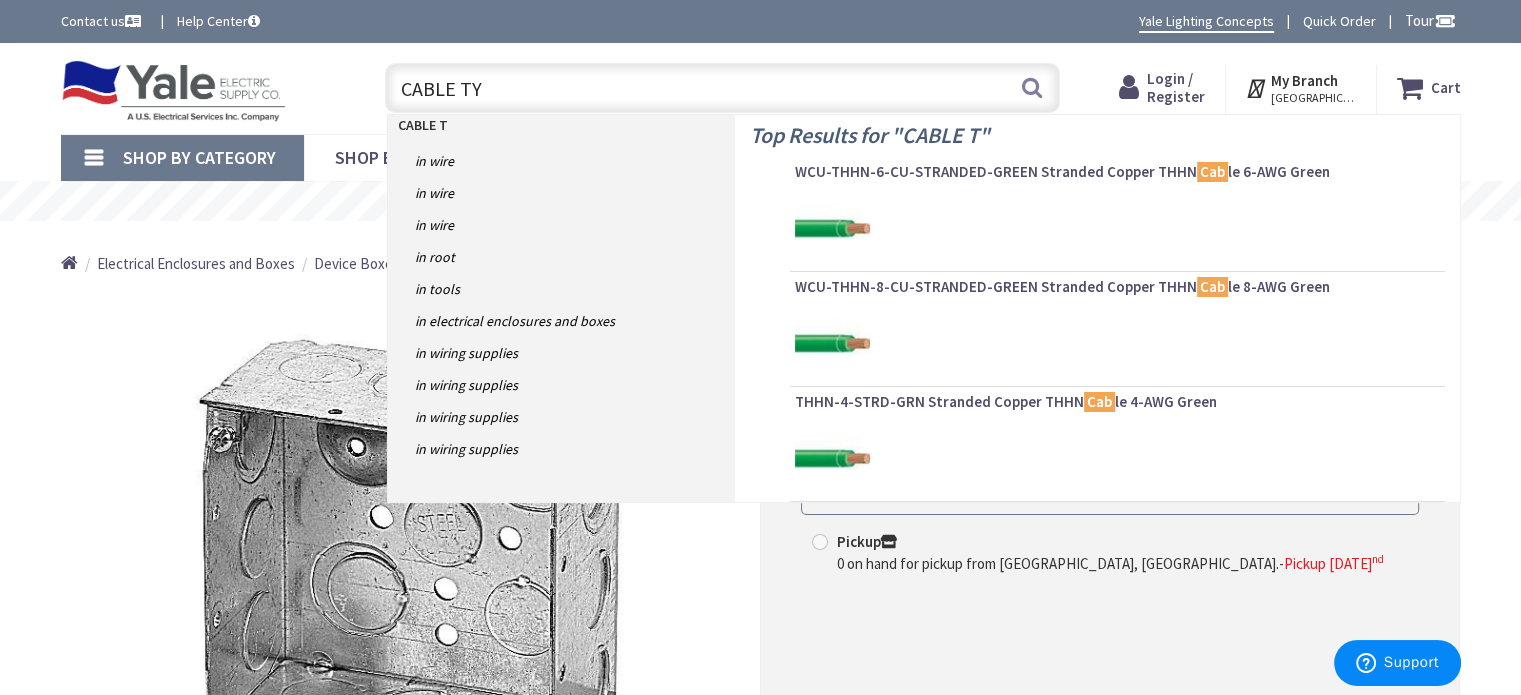 type on "CABLE TYS" 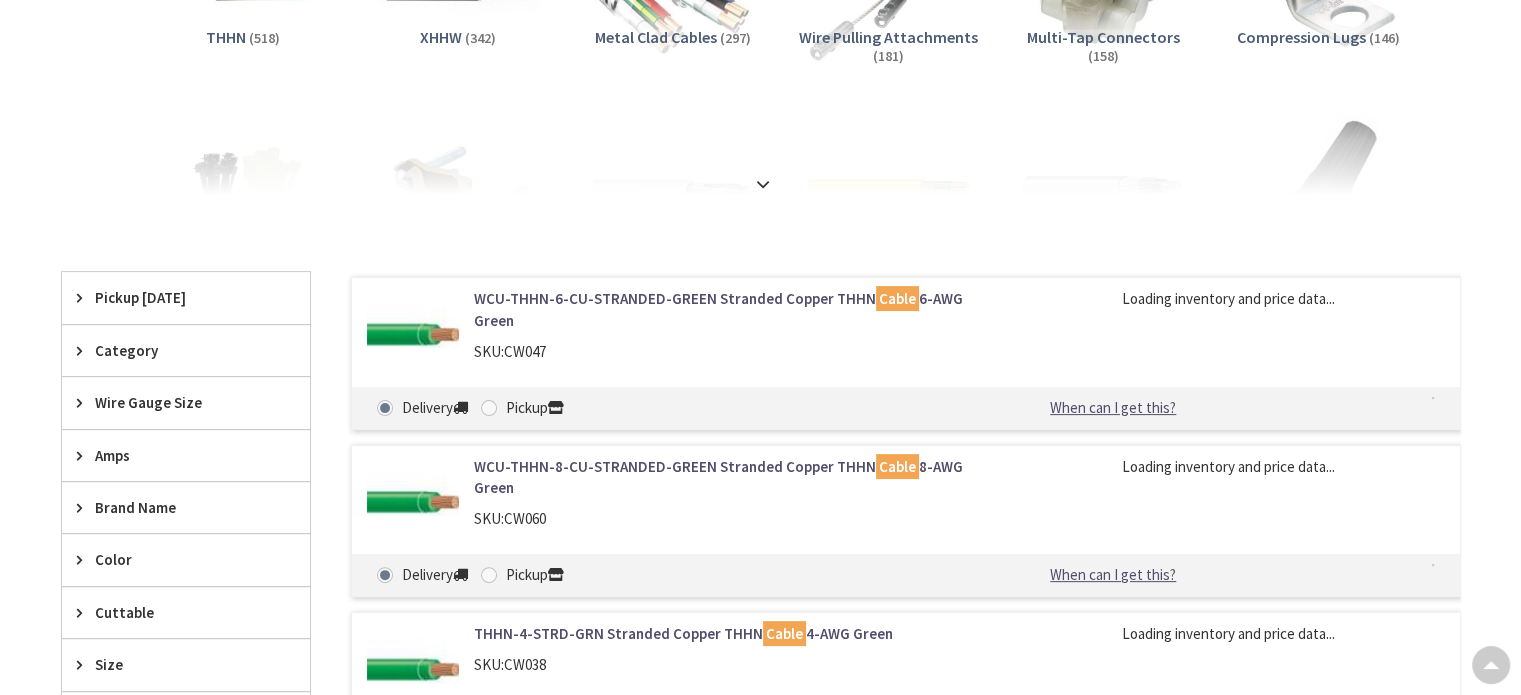 scroll, scrollTop: 400, scrollLeft: 0, axis: vertical 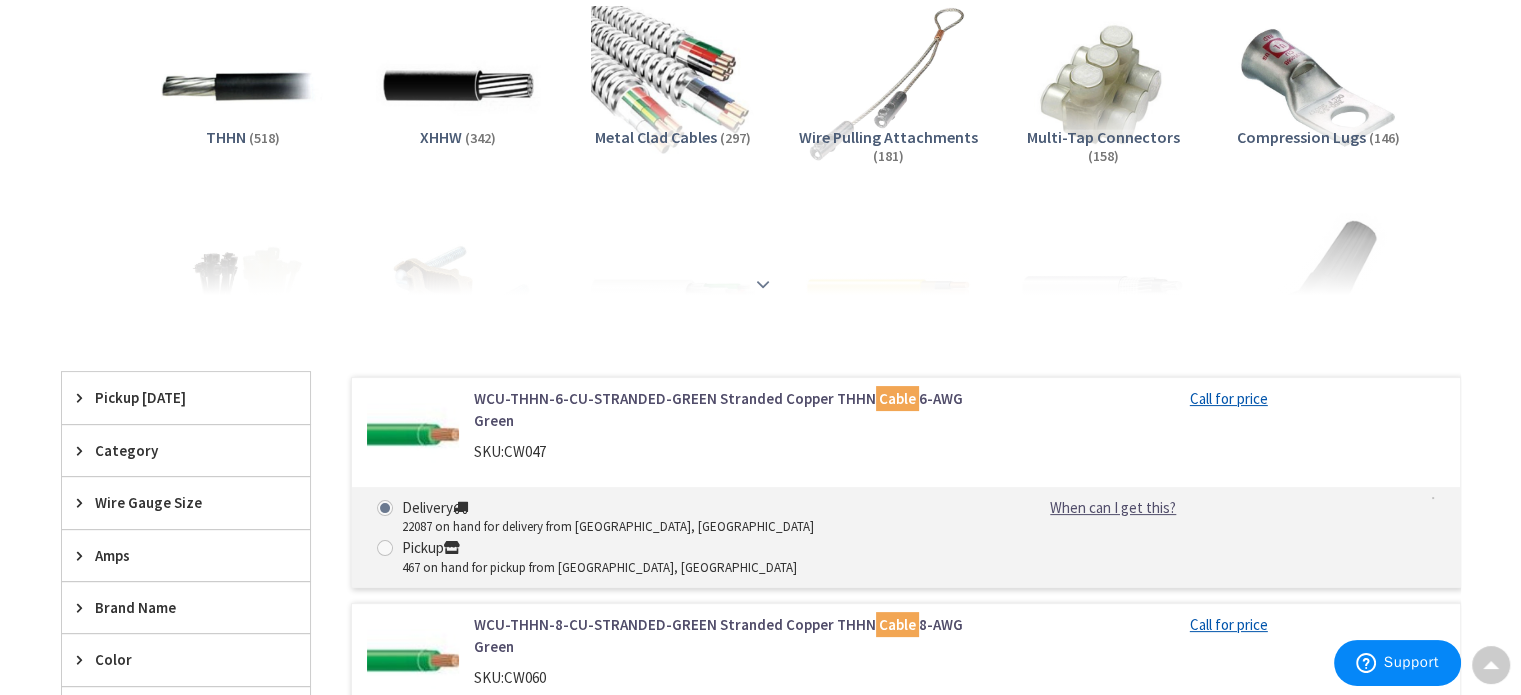 click at bounding box center [763, 284] 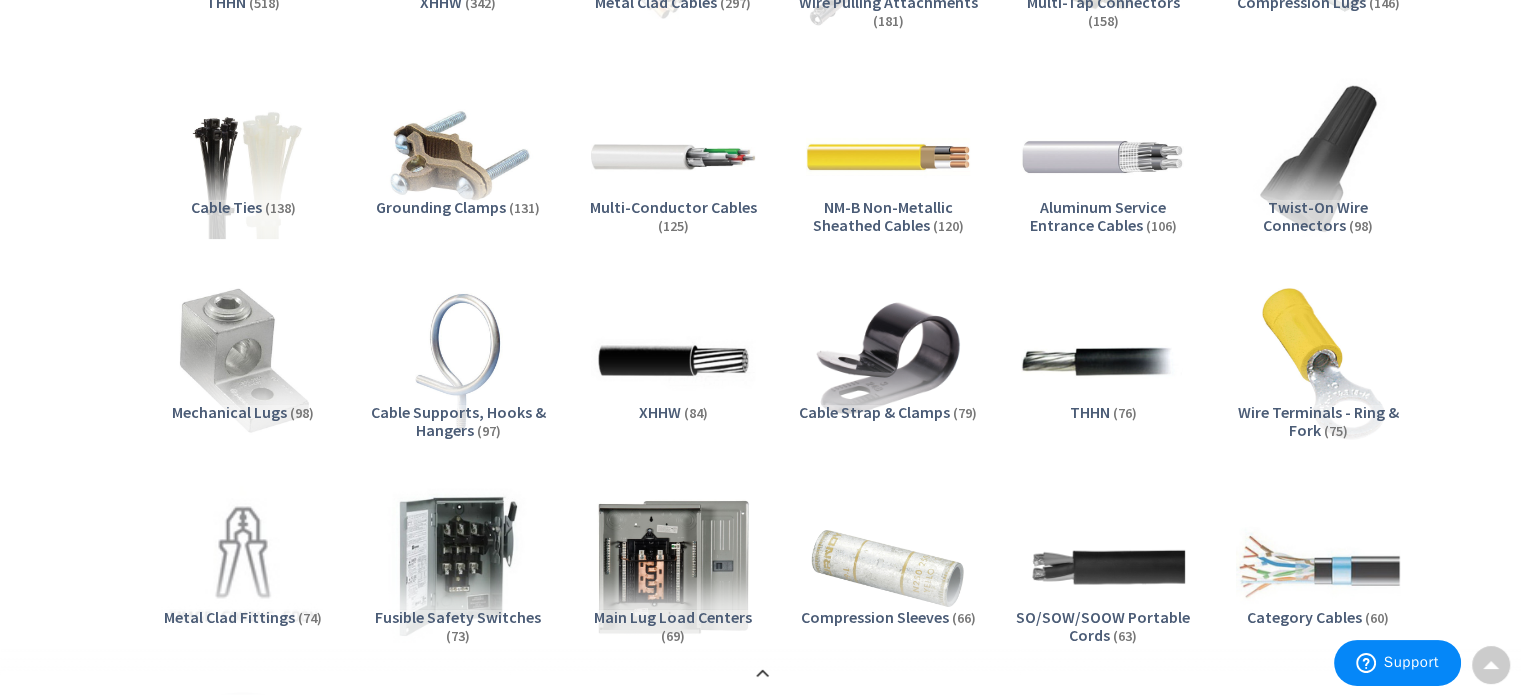 scroll, scrollTop: 300, scrollLeft: 0, axis: vertical 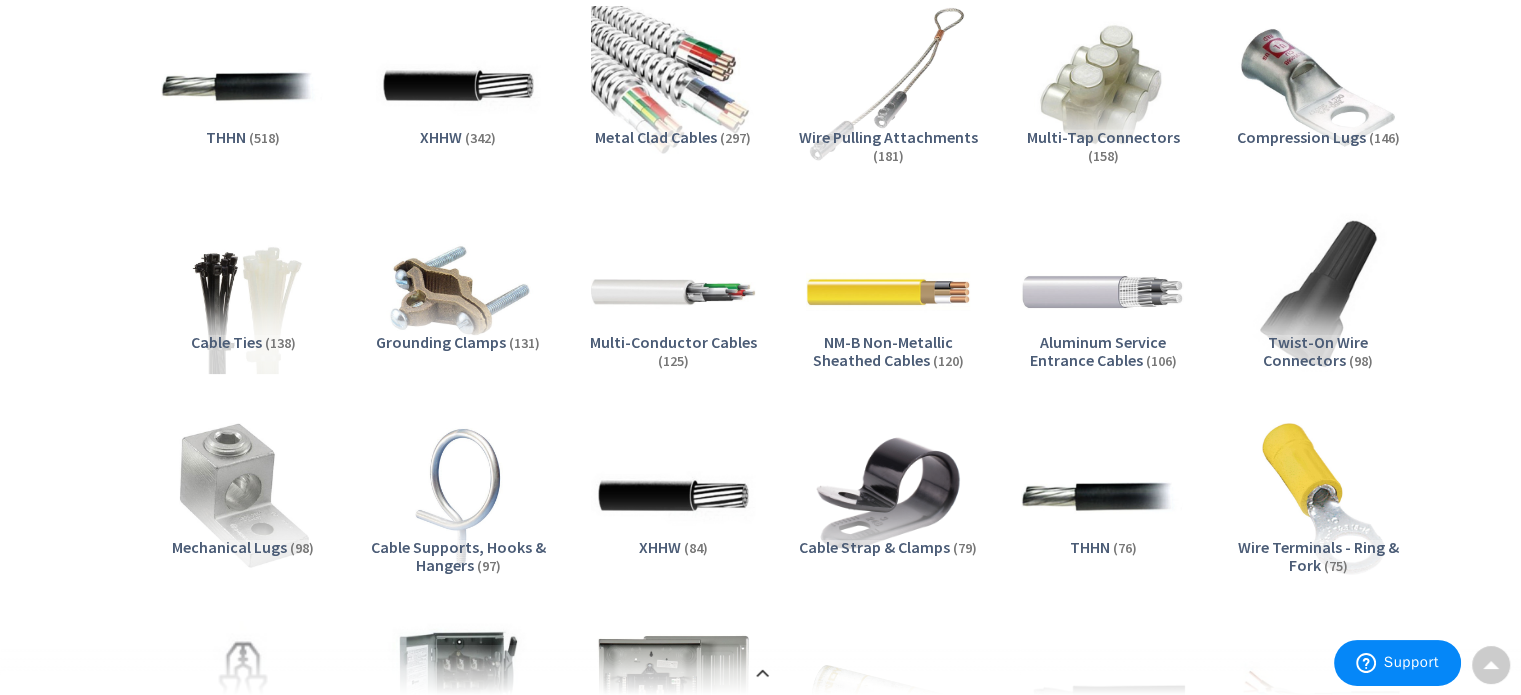 click on "Cable Strap & Clamps" at bounding box center (874, 547) 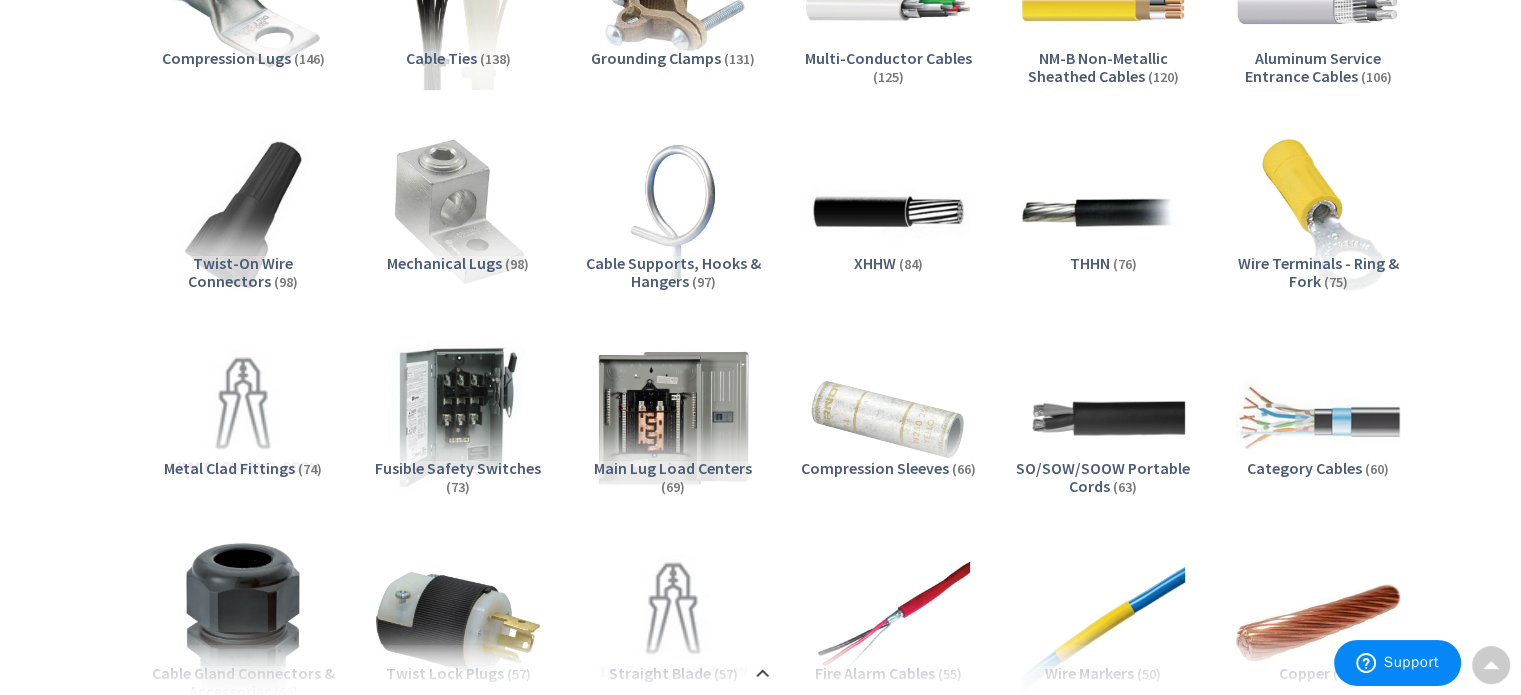 scroll, scrollTop: 529, scrollLeft: 0, axis: vertical 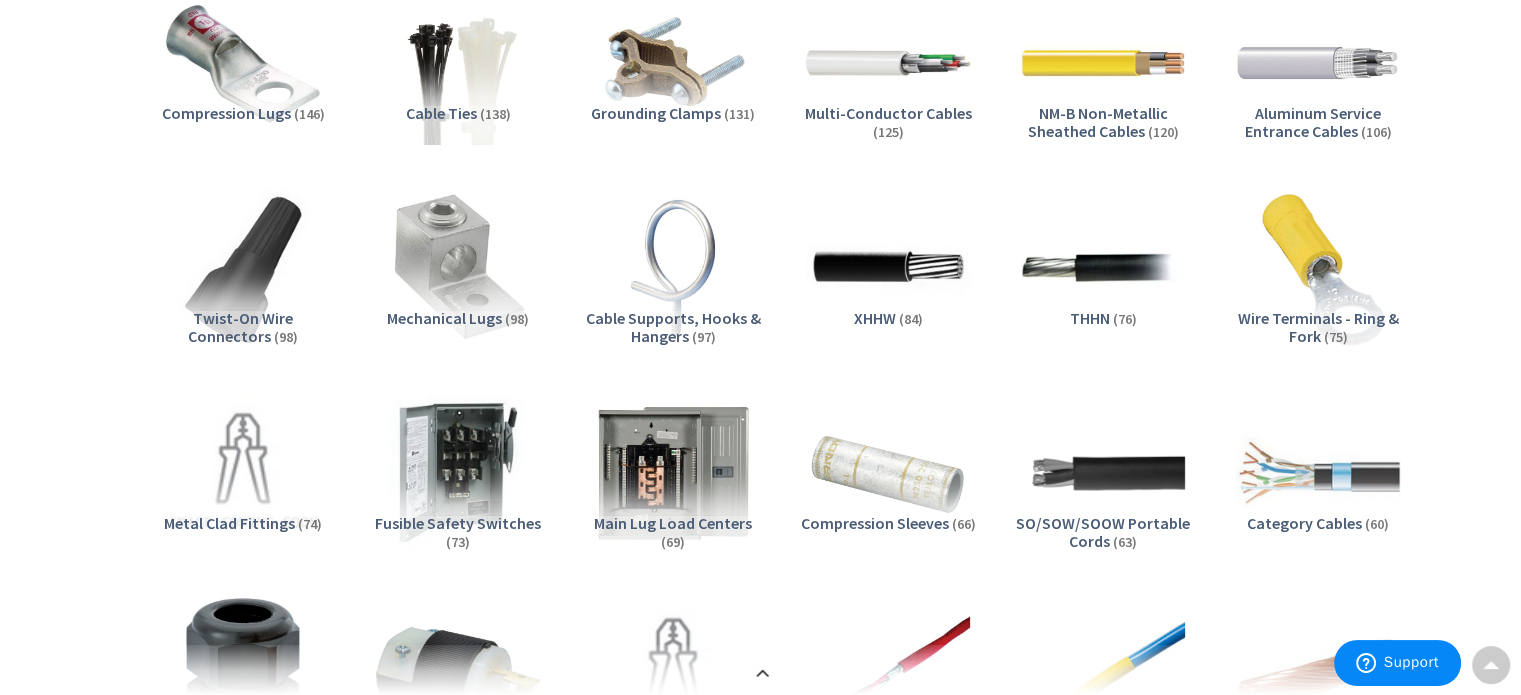 click on "Cable Ties" at bounding box center [441, 113] 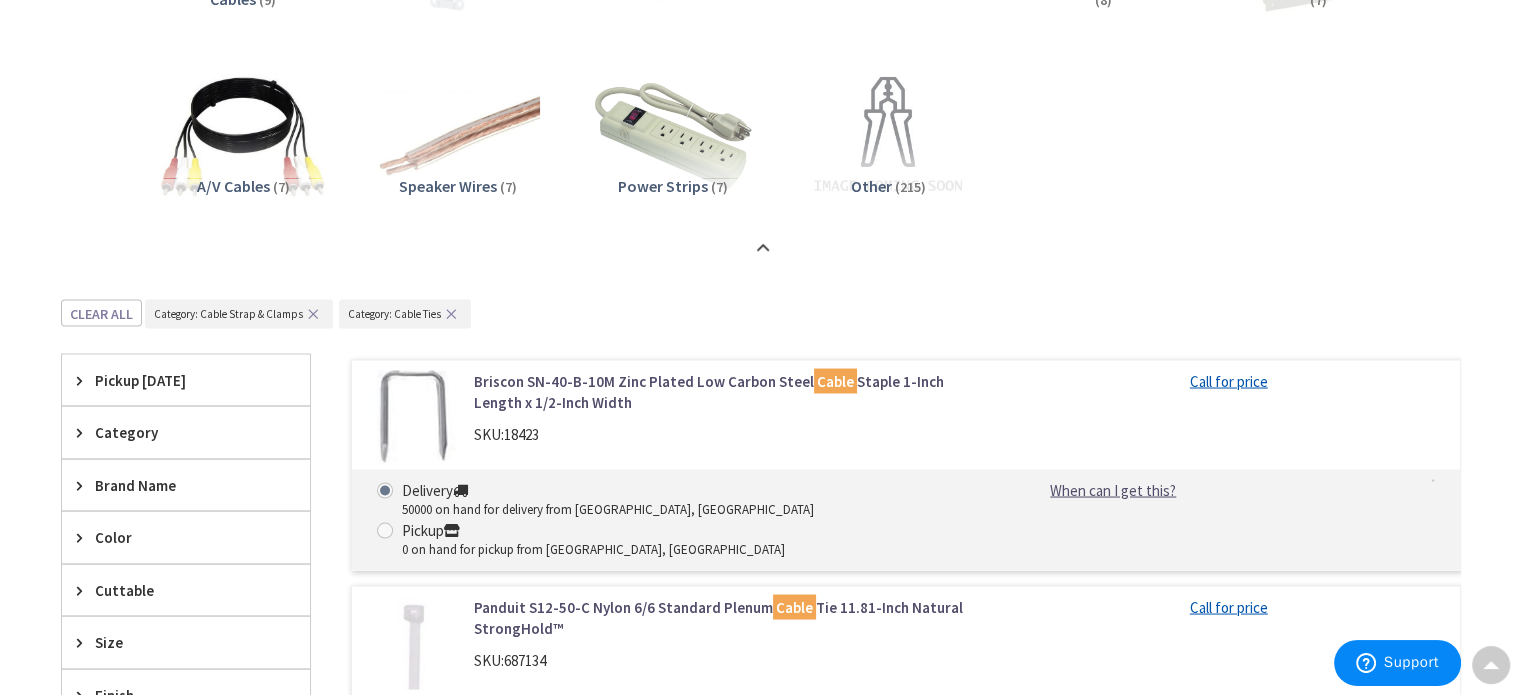 scroll, scrollTop: 3529, scrollLeft: 0, axis: vertical 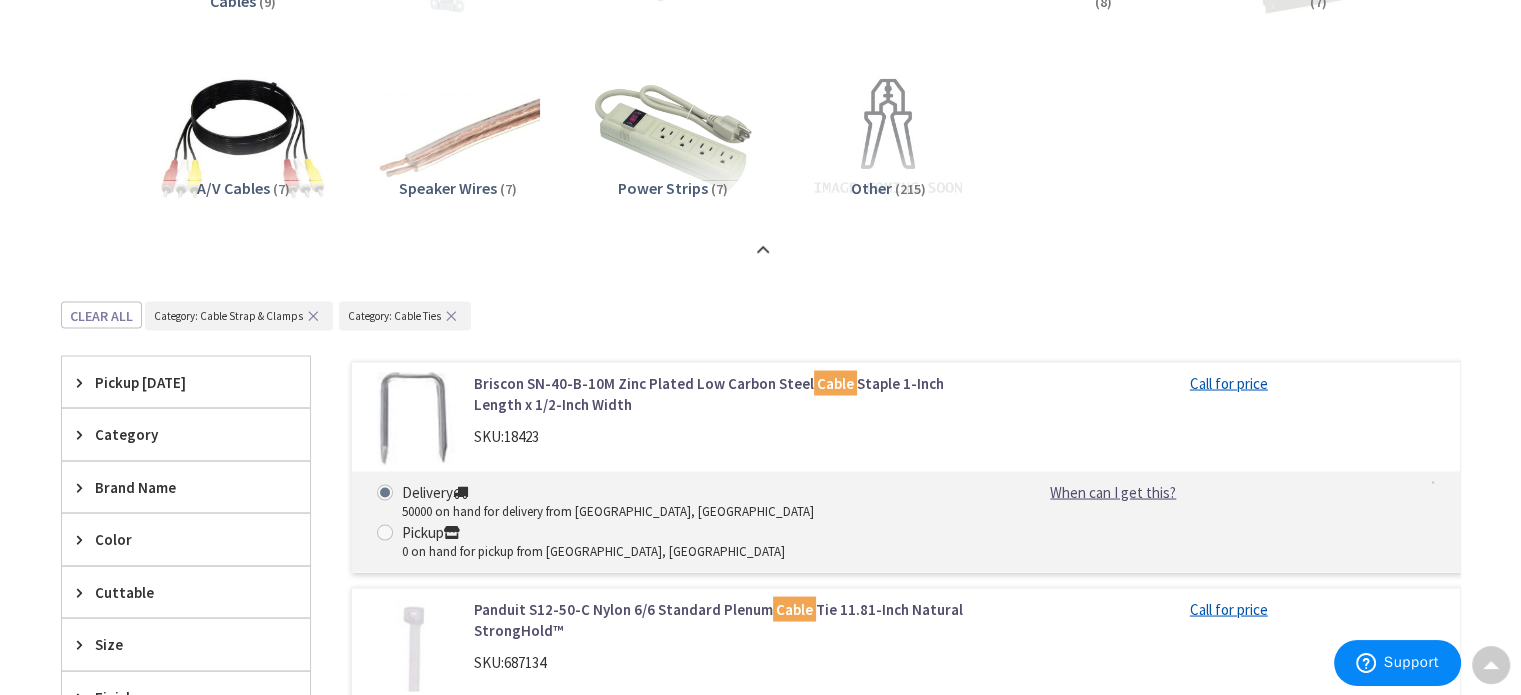 click on "✕" at bounding box center [313, 315] 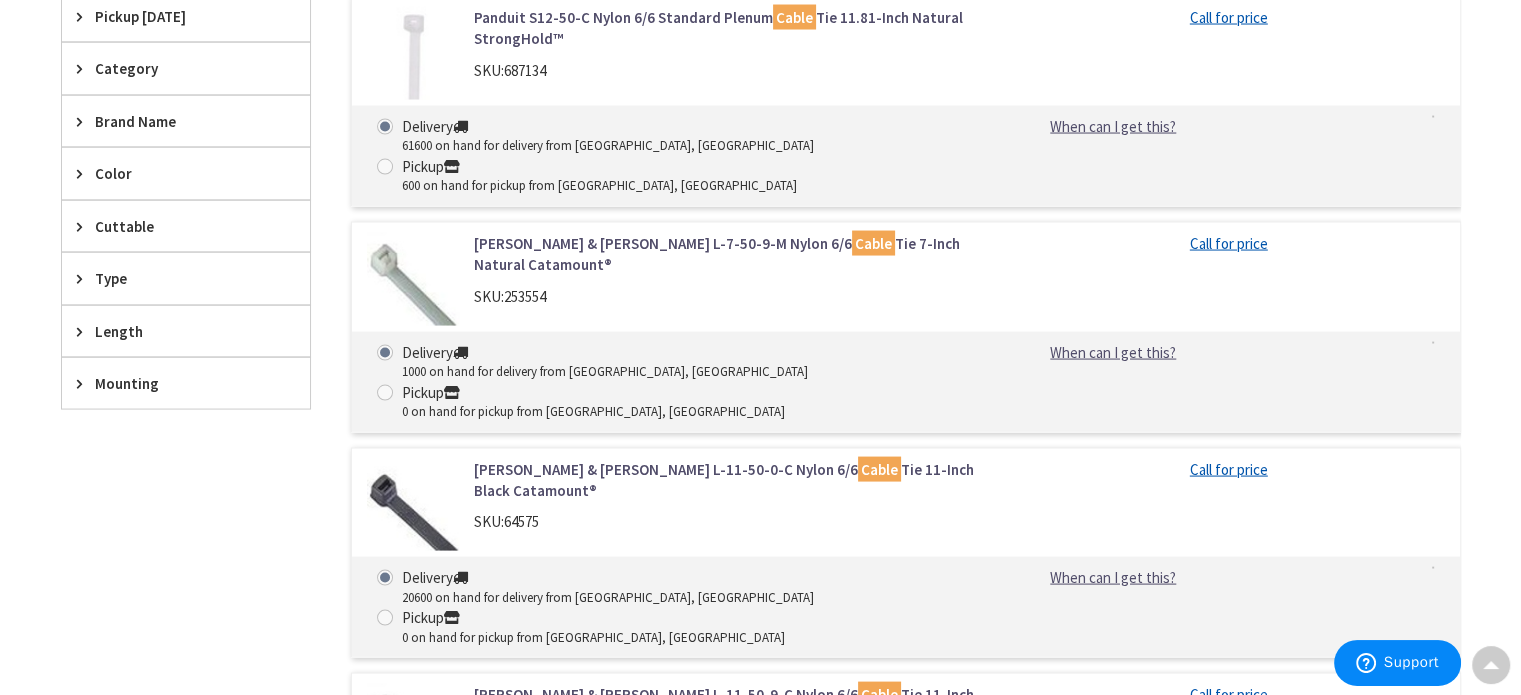 scroll, scrollTop: 3929, scrollLeft: 0, axis: vertical 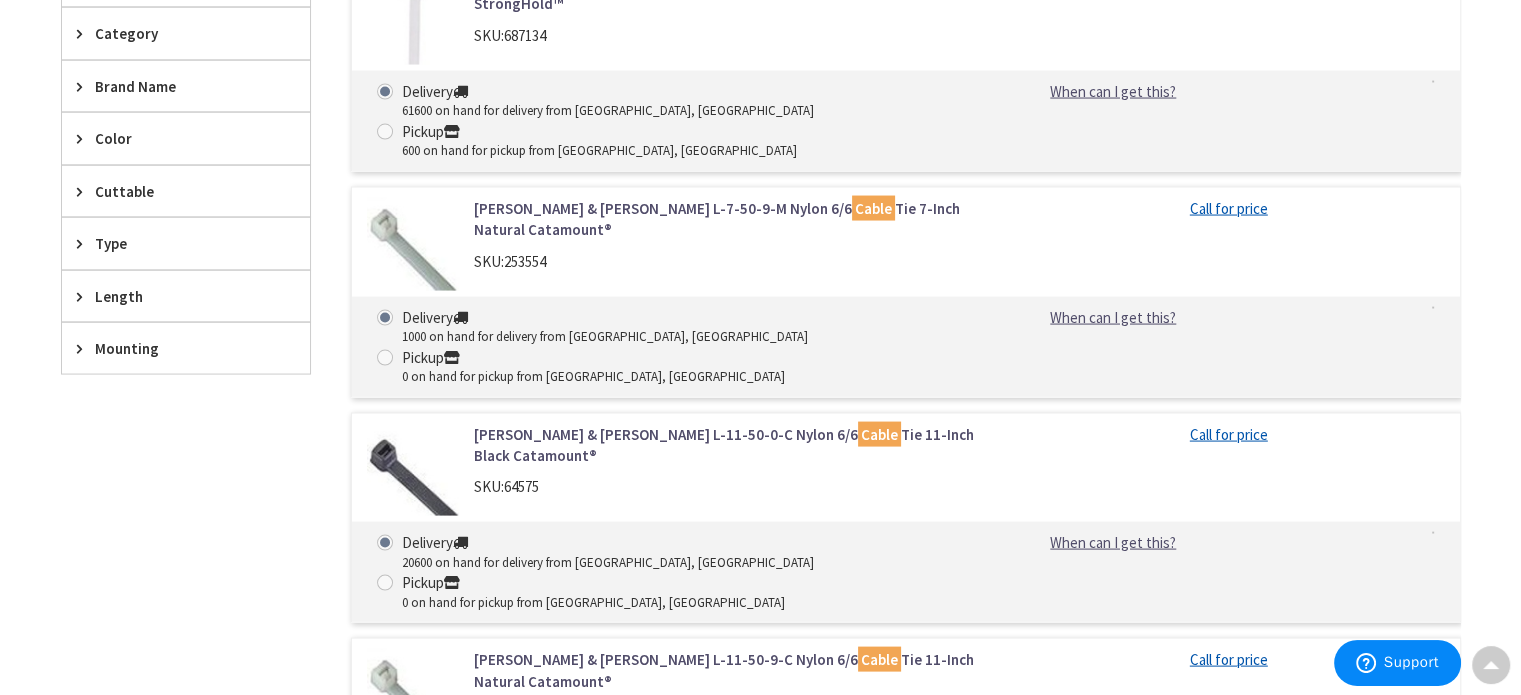 click on "Thomas & Betts L-11-50-0-C Nylon 6/6  Cable  Tie 11-Inch Black Catamount®" at bounding box center (728, 445) 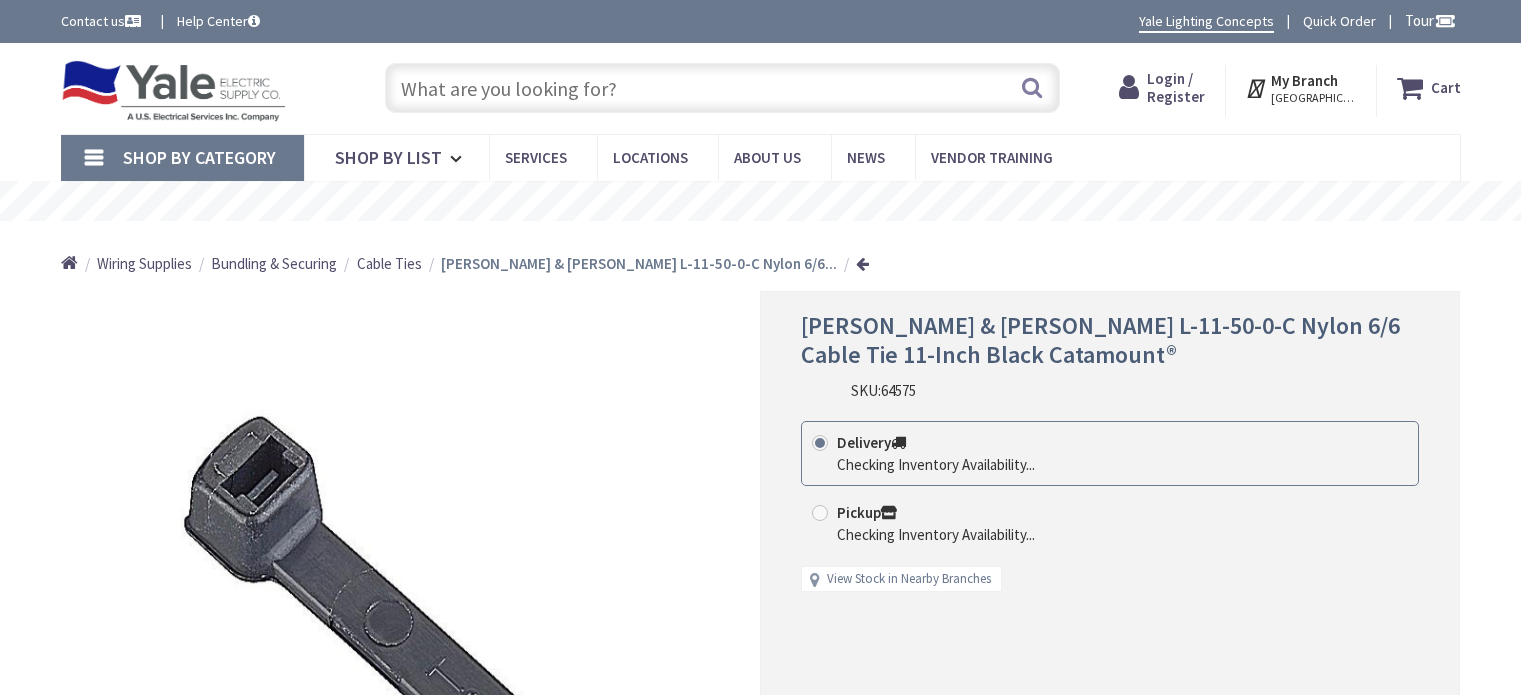scroll, scrollTop: 0, scrollLeft: 0, axis: both 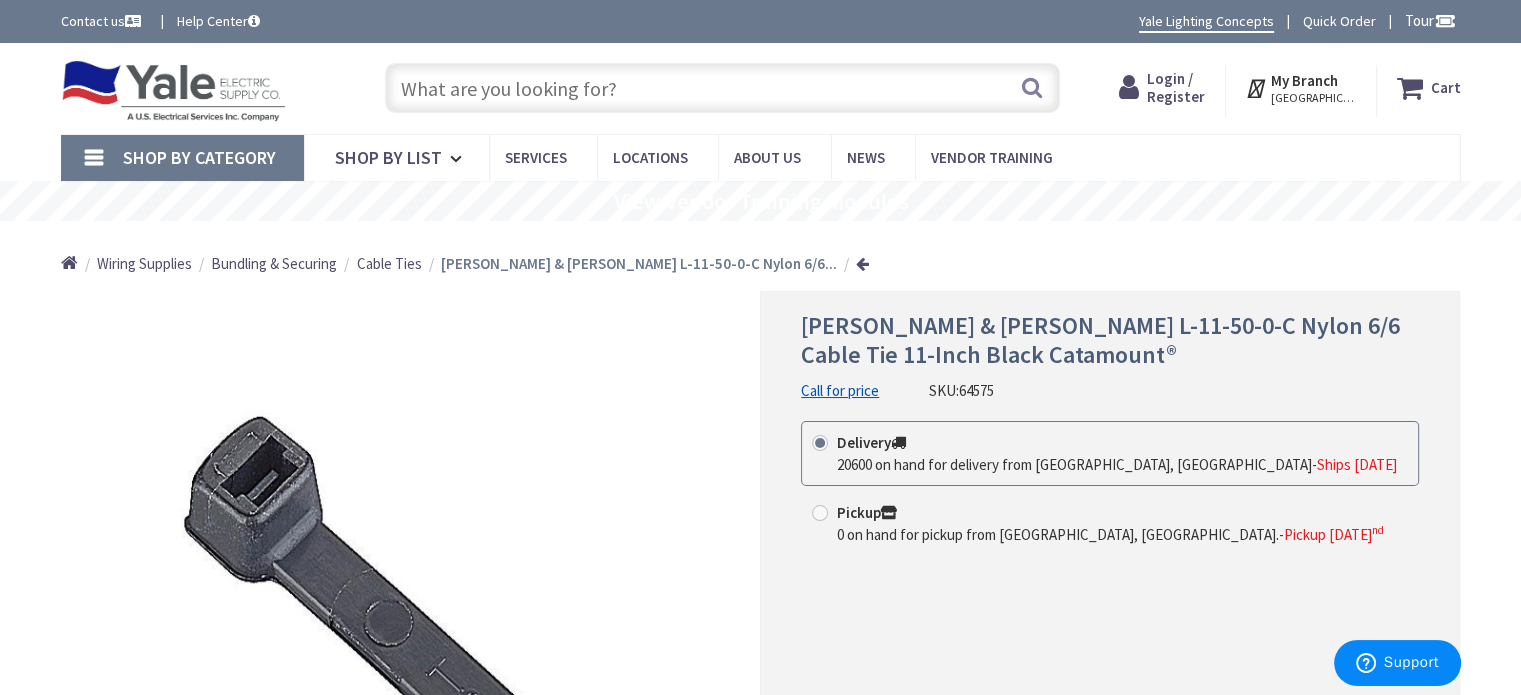 click at bounding box center [722, 88] 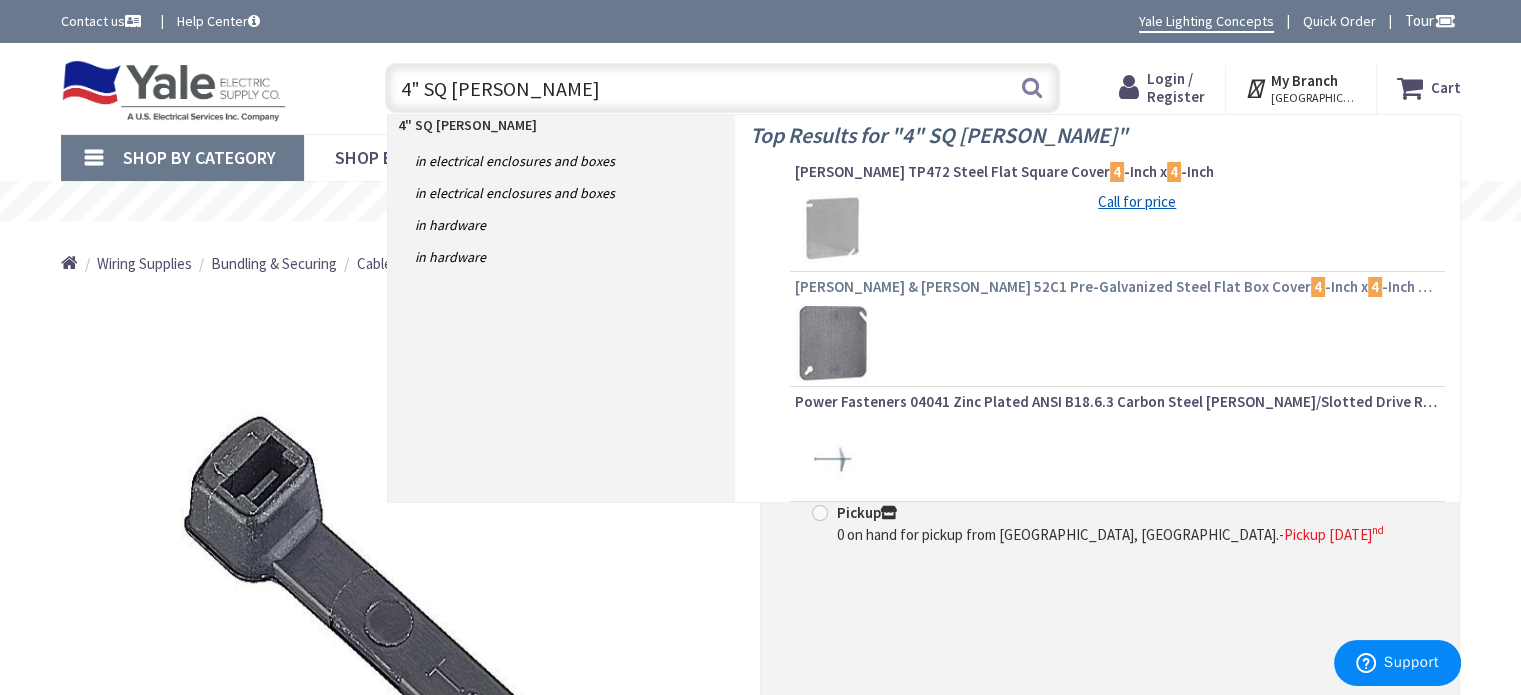type on "4" SQ BLAN" 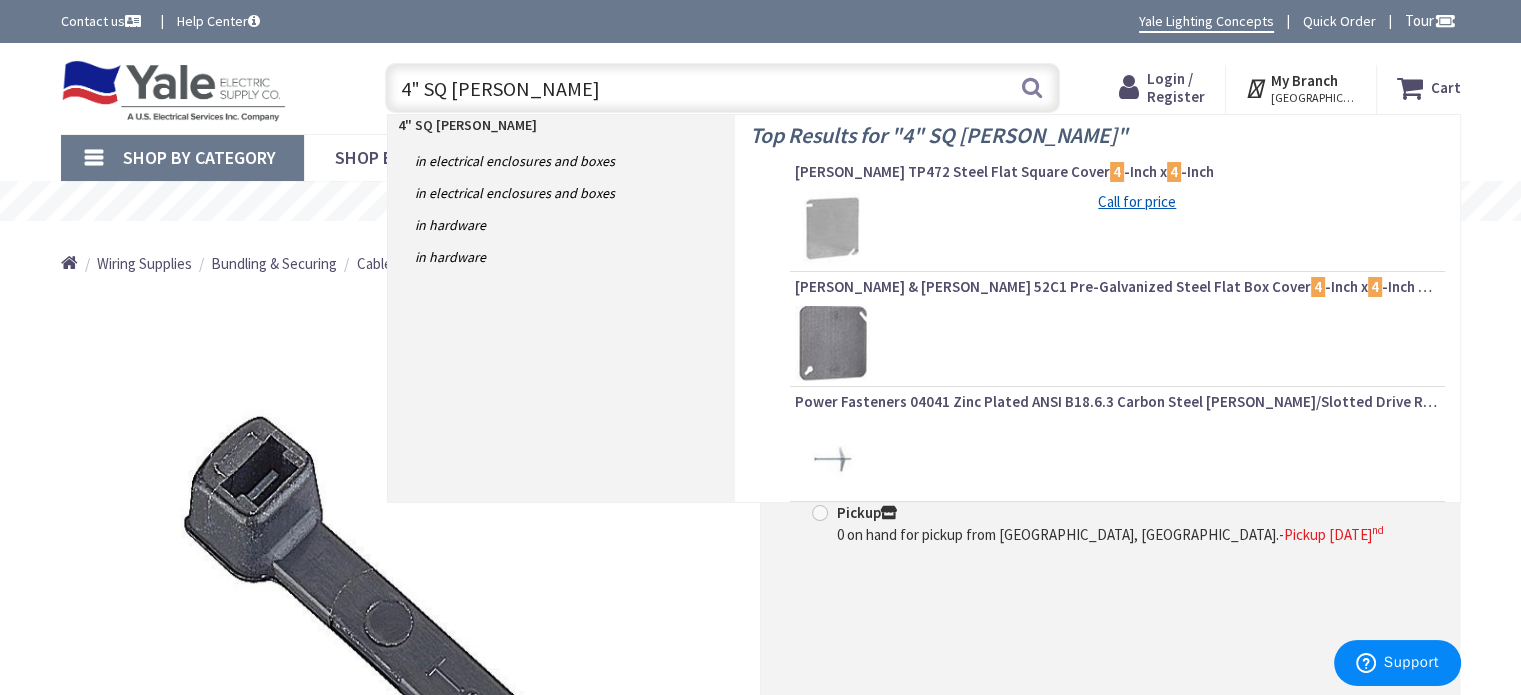 click on "Thomas & Betts 52C1 Pre-Galvanized Steel Flat Box Cover  4 -Inch x  4 -Inch Steel City®" at bounding box center (1117, 287) 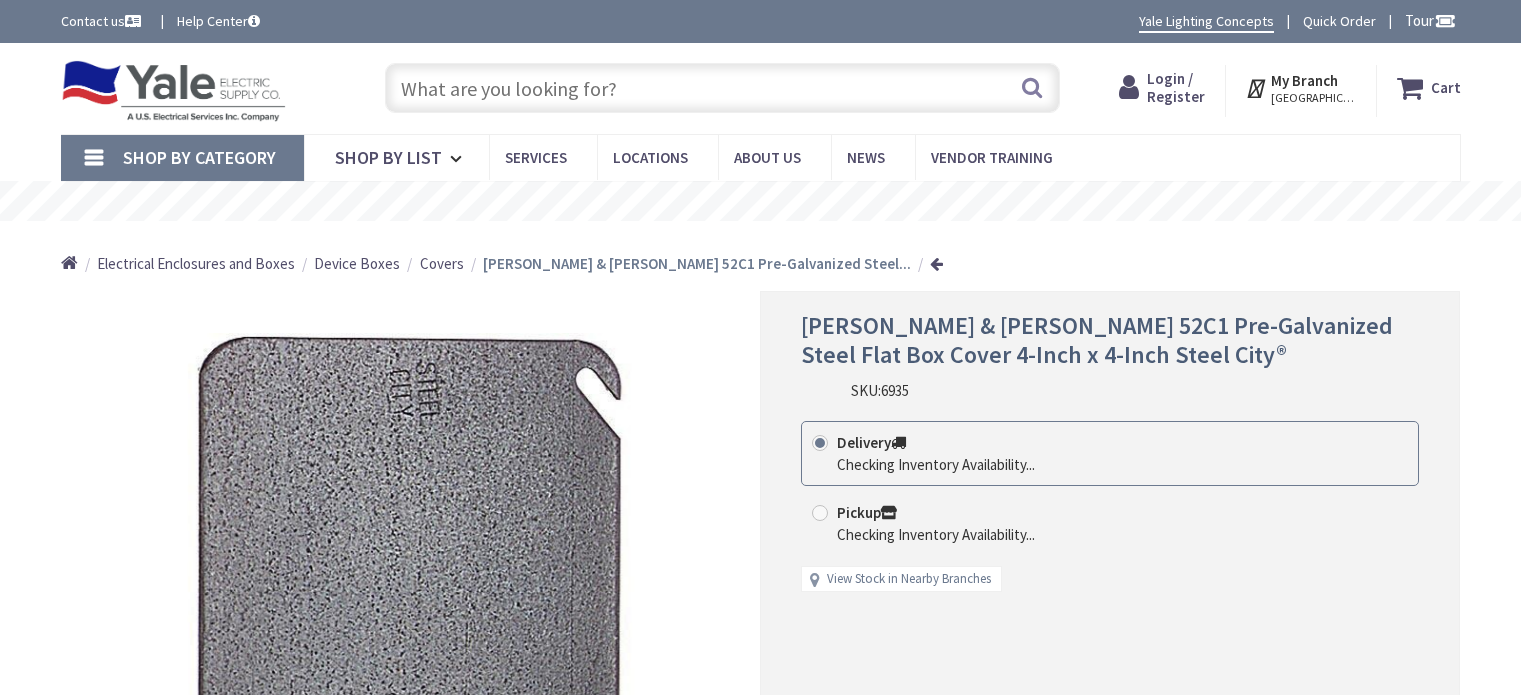 scroll, scrollTop: 0, scrollLeft: 0, axis: both 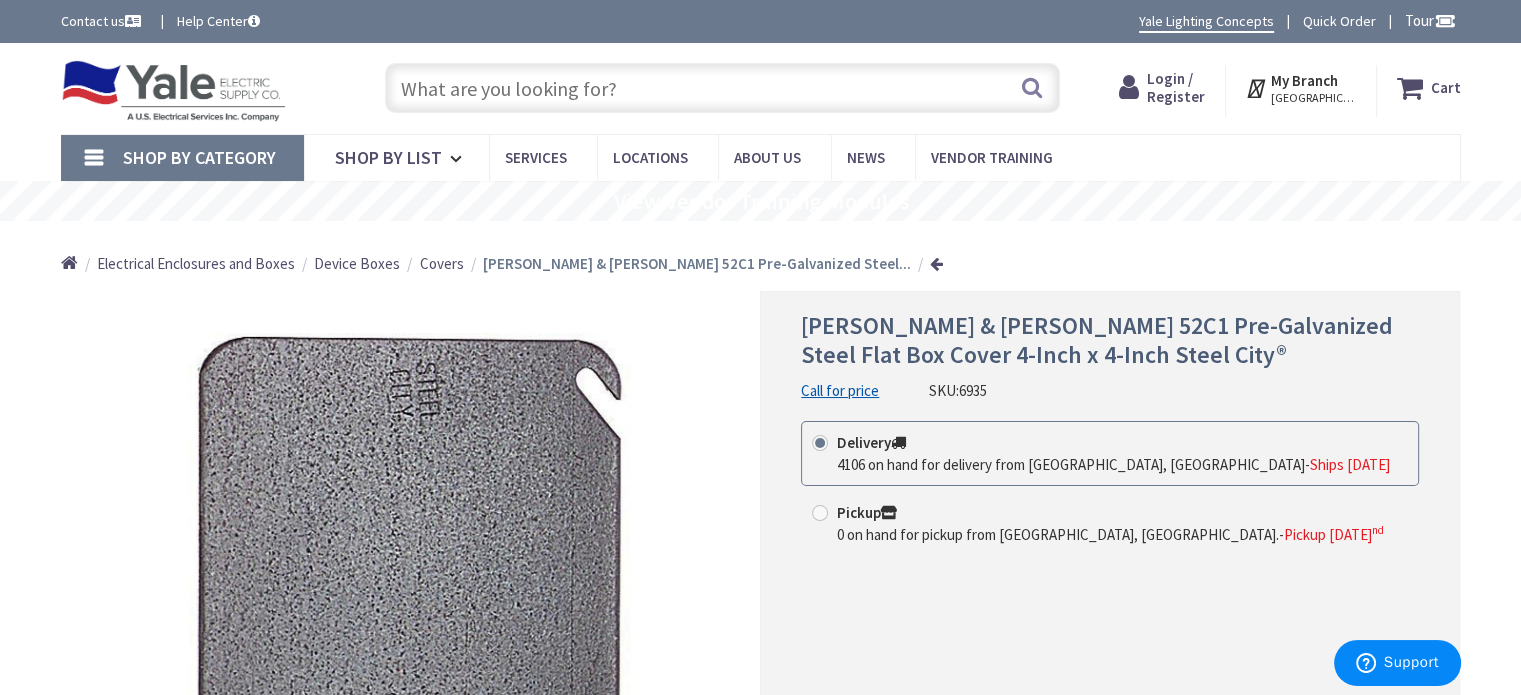 click at bounding box center [722, 88] 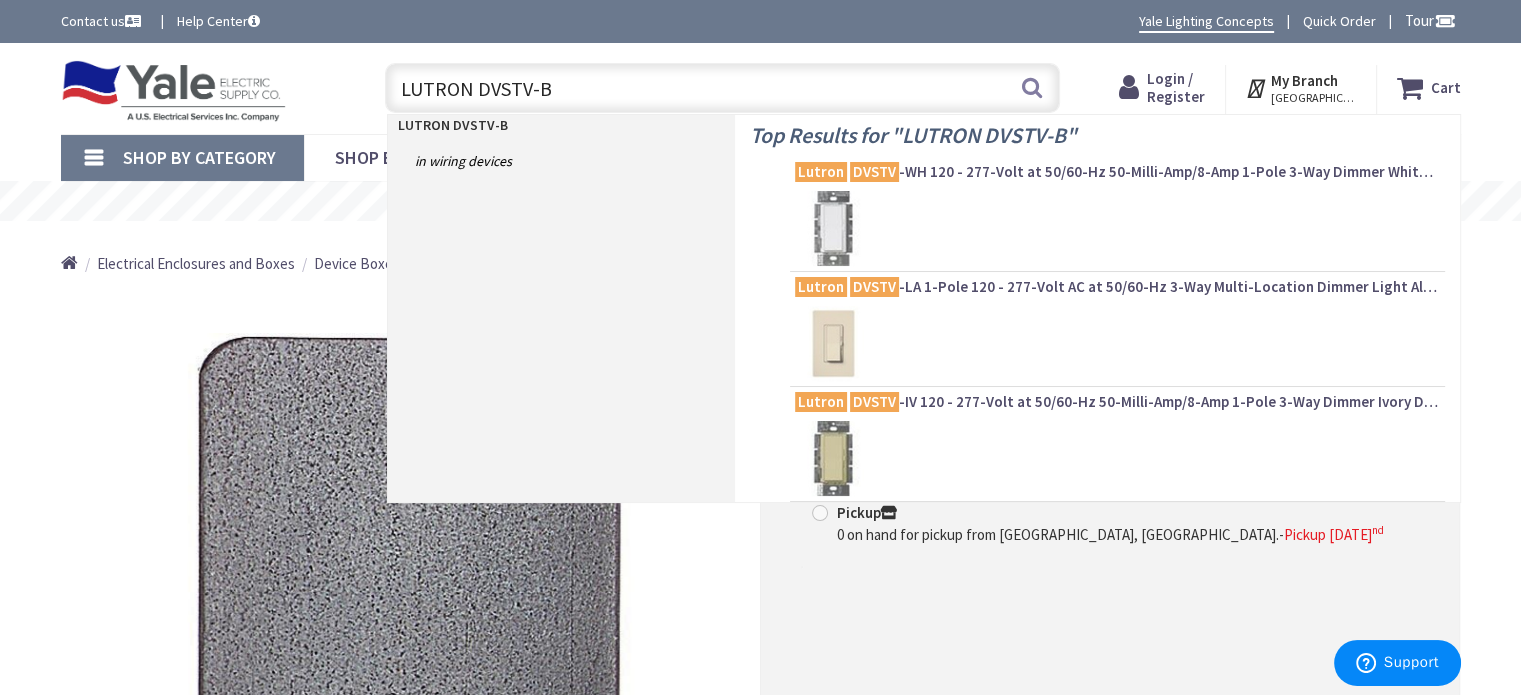 type on "LUTRON DVSTV-BL" 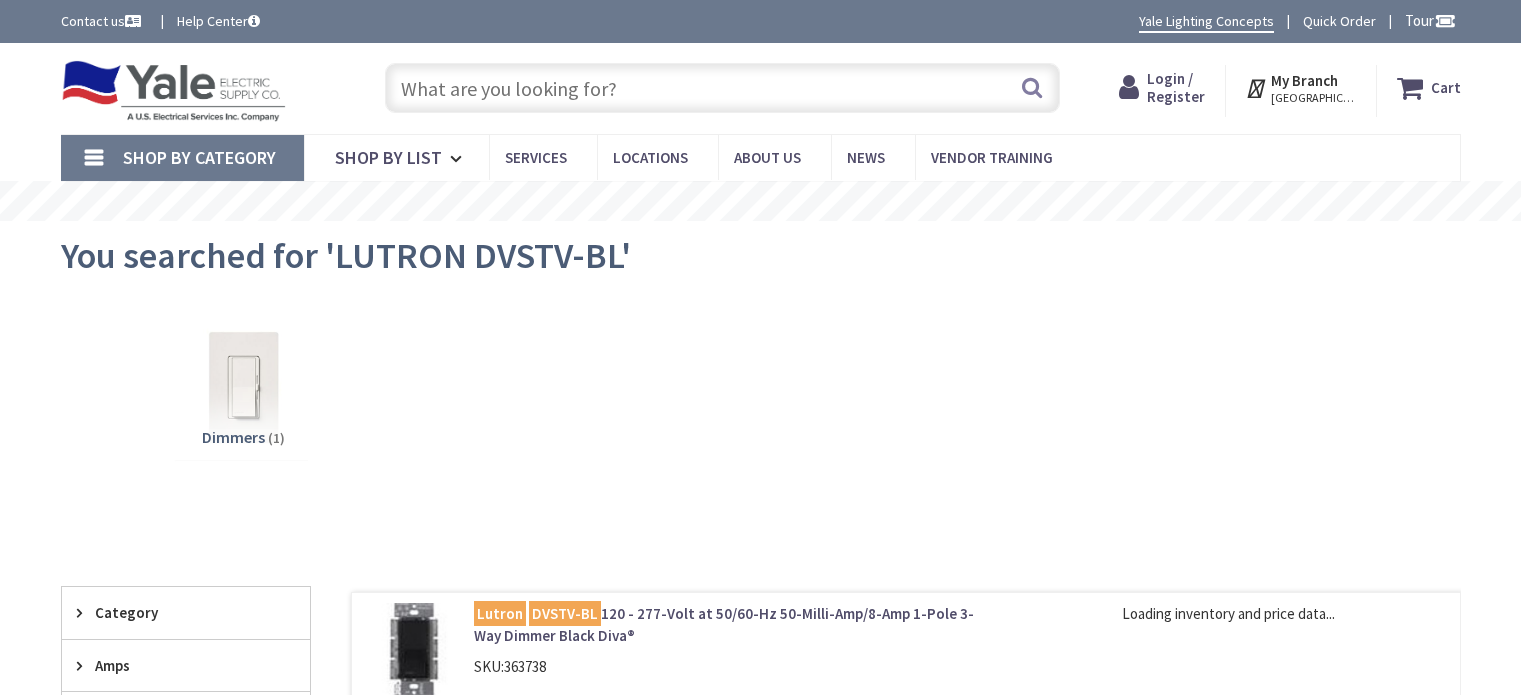 scroll, scrollTop: 0, scrollLeft: 0, axis: both 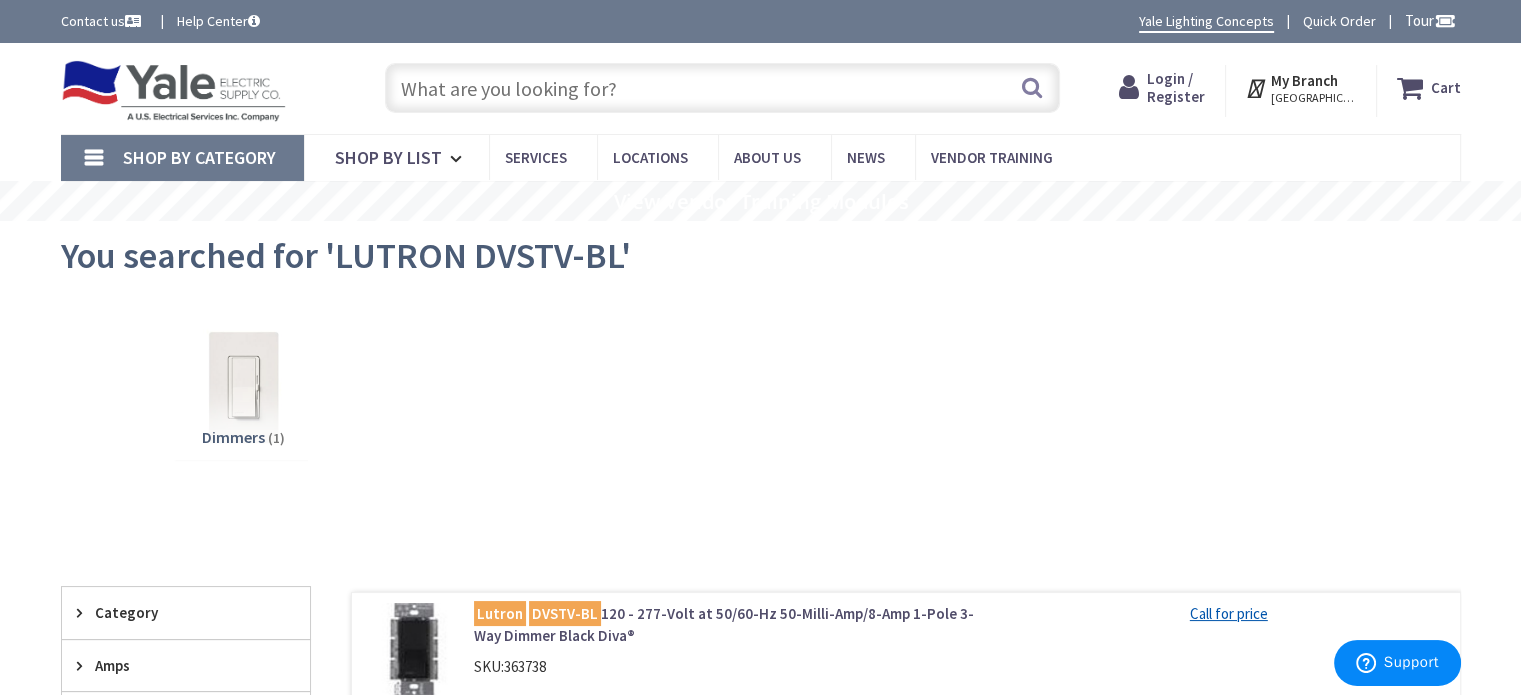 click on "Lutron   DVSTV-BL  120 - 277-Volt at 50/60-Hz 50-Milli-Amp/8-Amp 1-Pole 3-Way Dimmer Black Diva®" at bounding box center [728, 624] 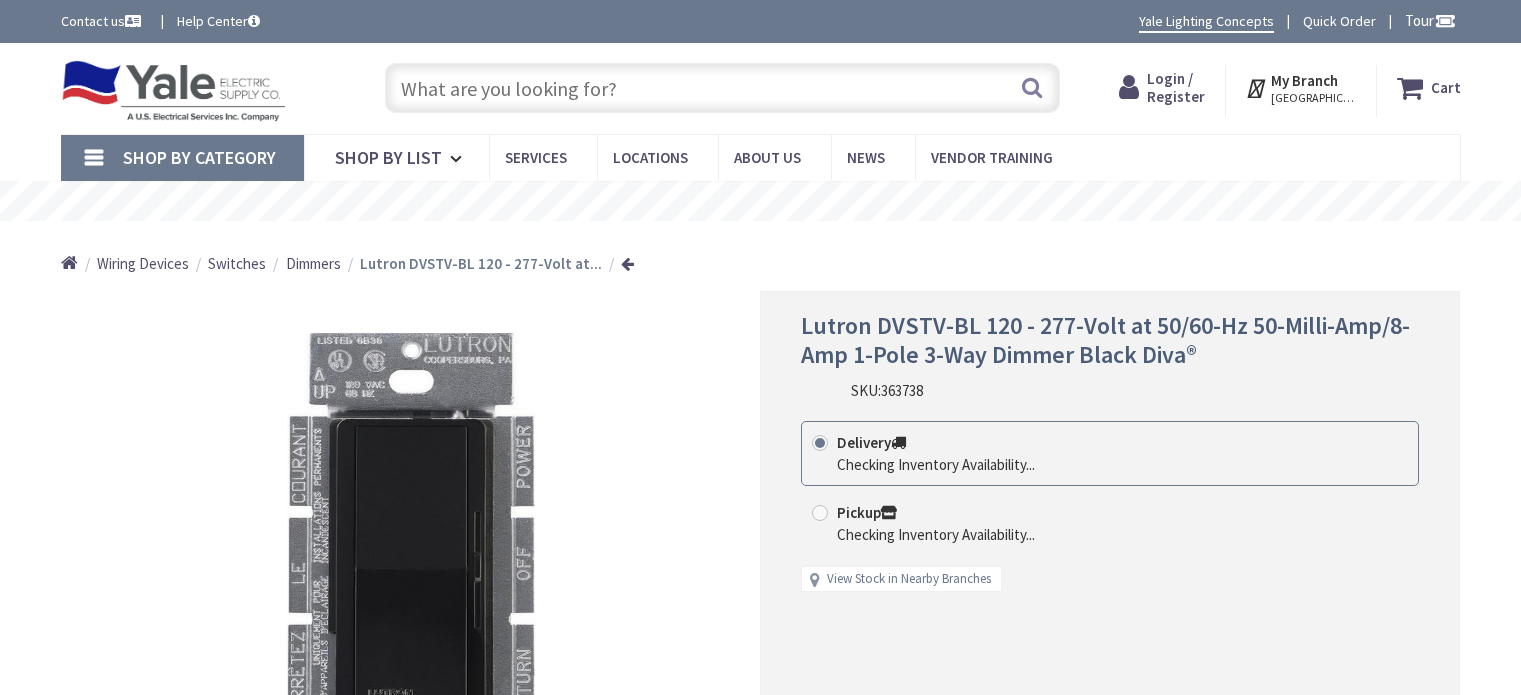 scroll, scrollTop: 0, scrollLeft: 0, axis: both 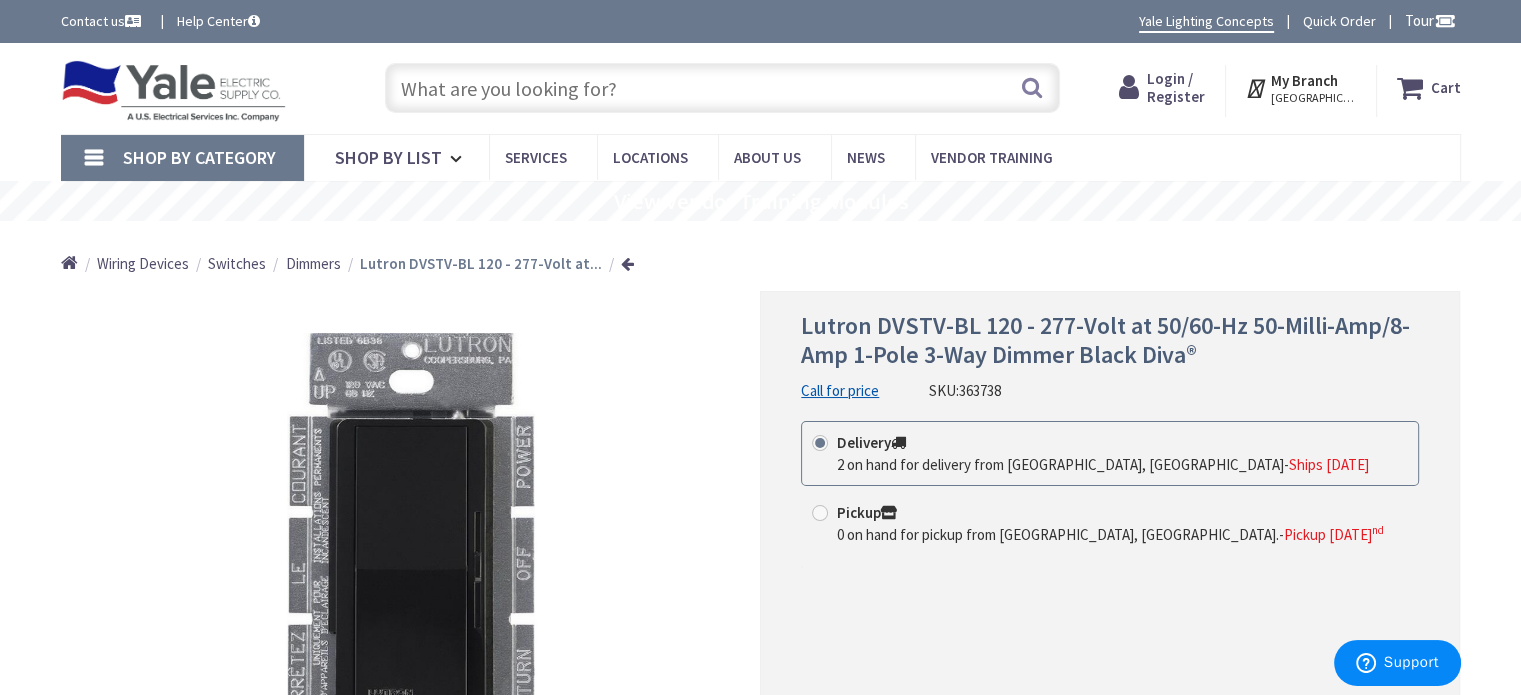 click at bounding box center [722, 88] 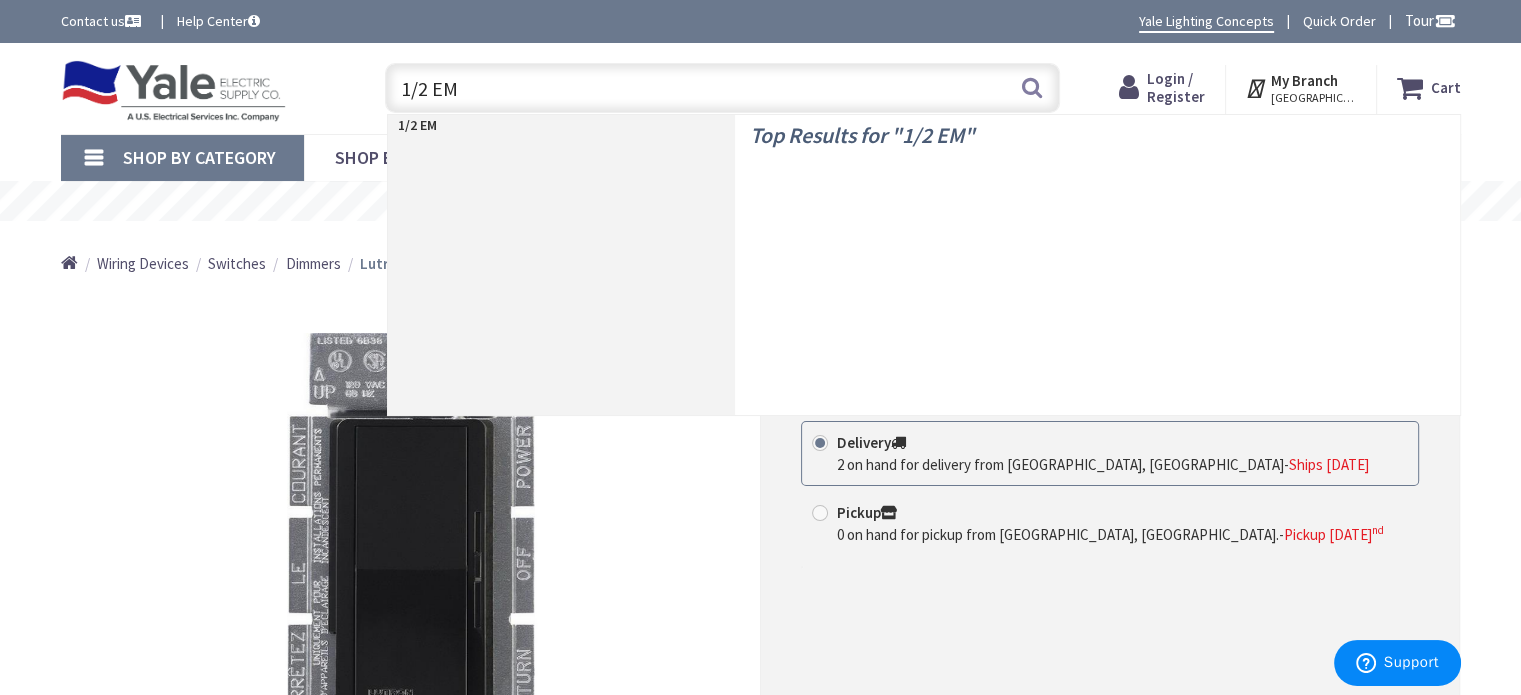 type on "1/2 EMT" 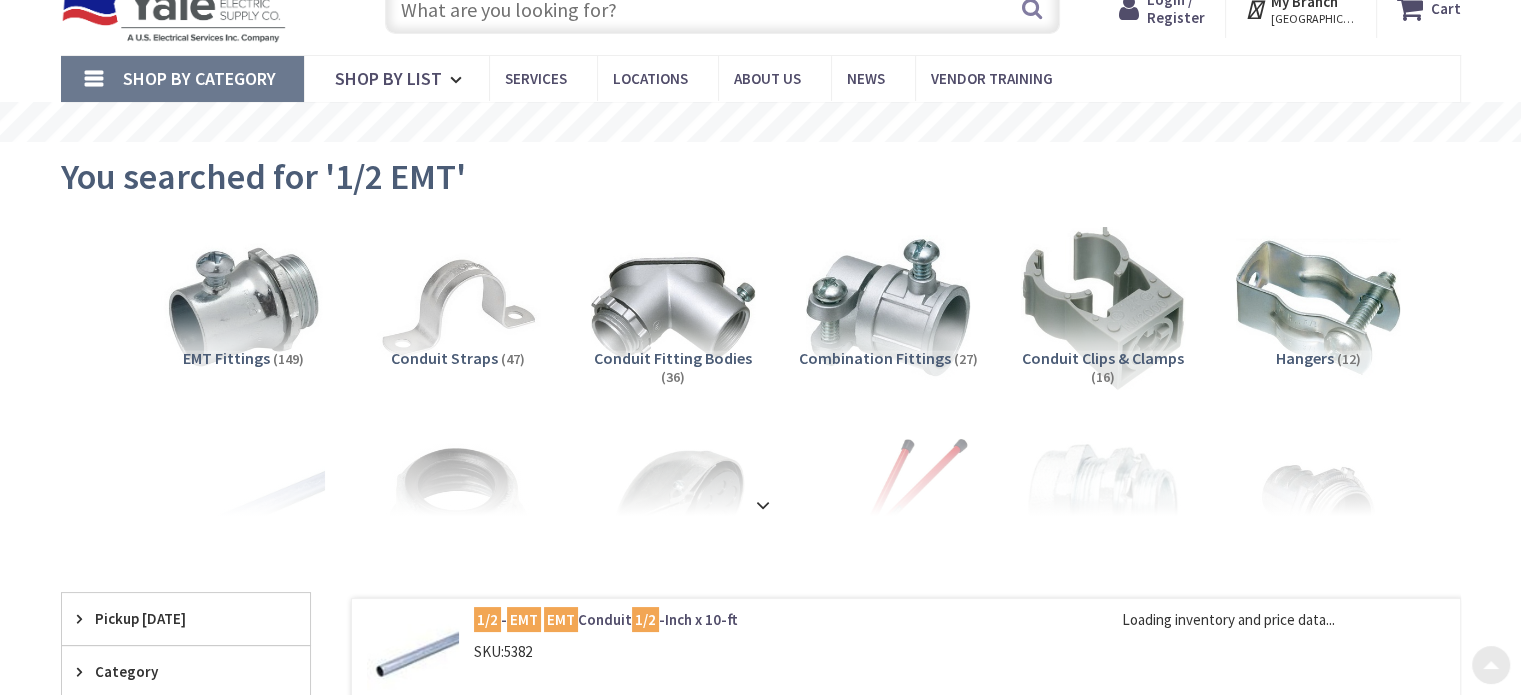 scroll, scrollTop: 401, scrollLeft: 0, axis: vertical 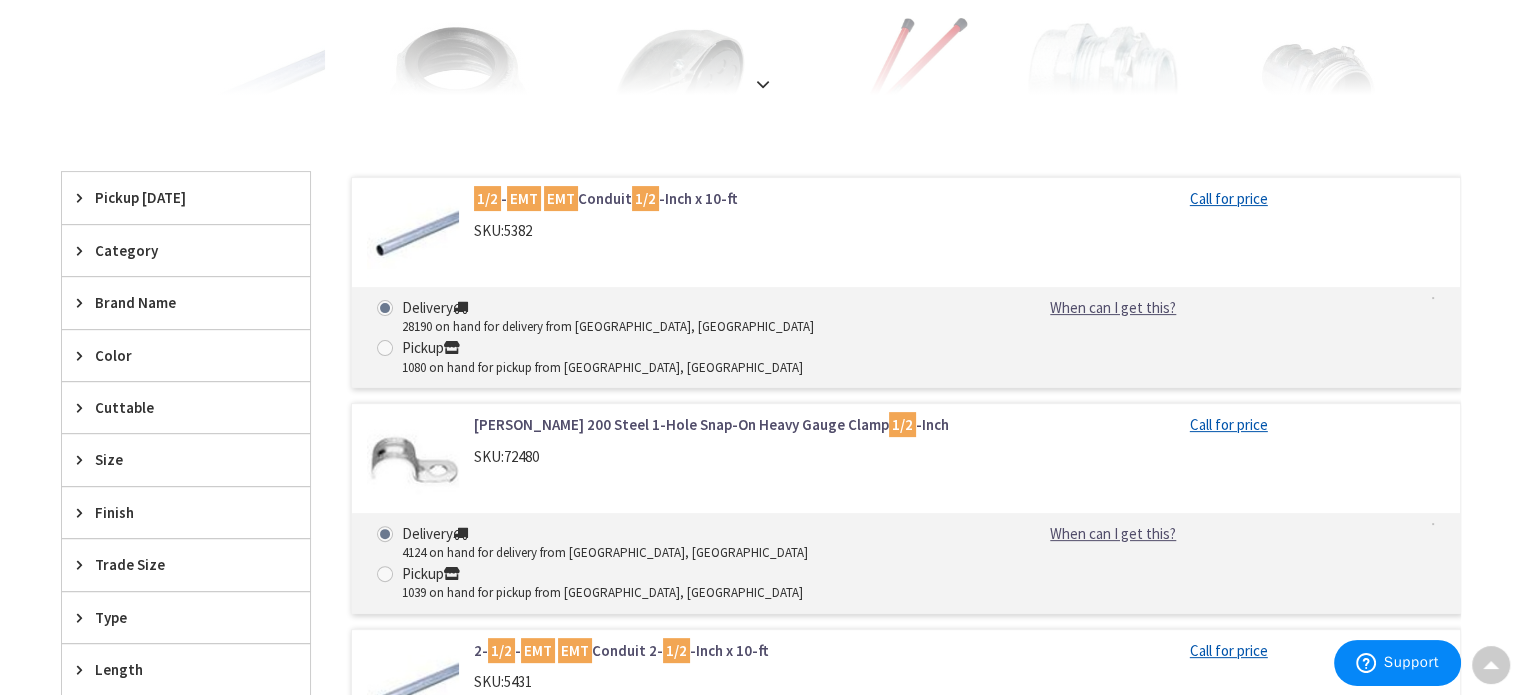 click on "Size" at bounding box center [176, 459] 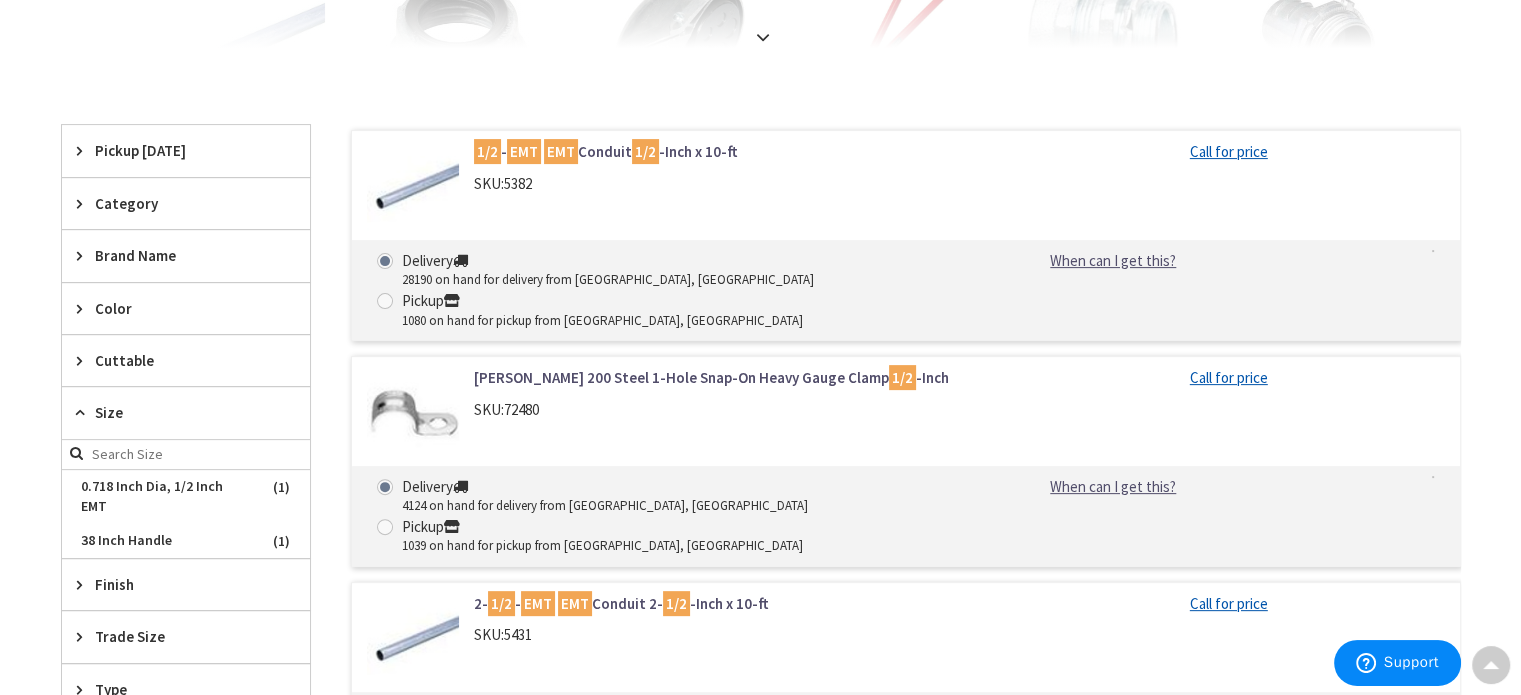 scroll, scrollTop: 0, scrollLeft: 0, axis: both 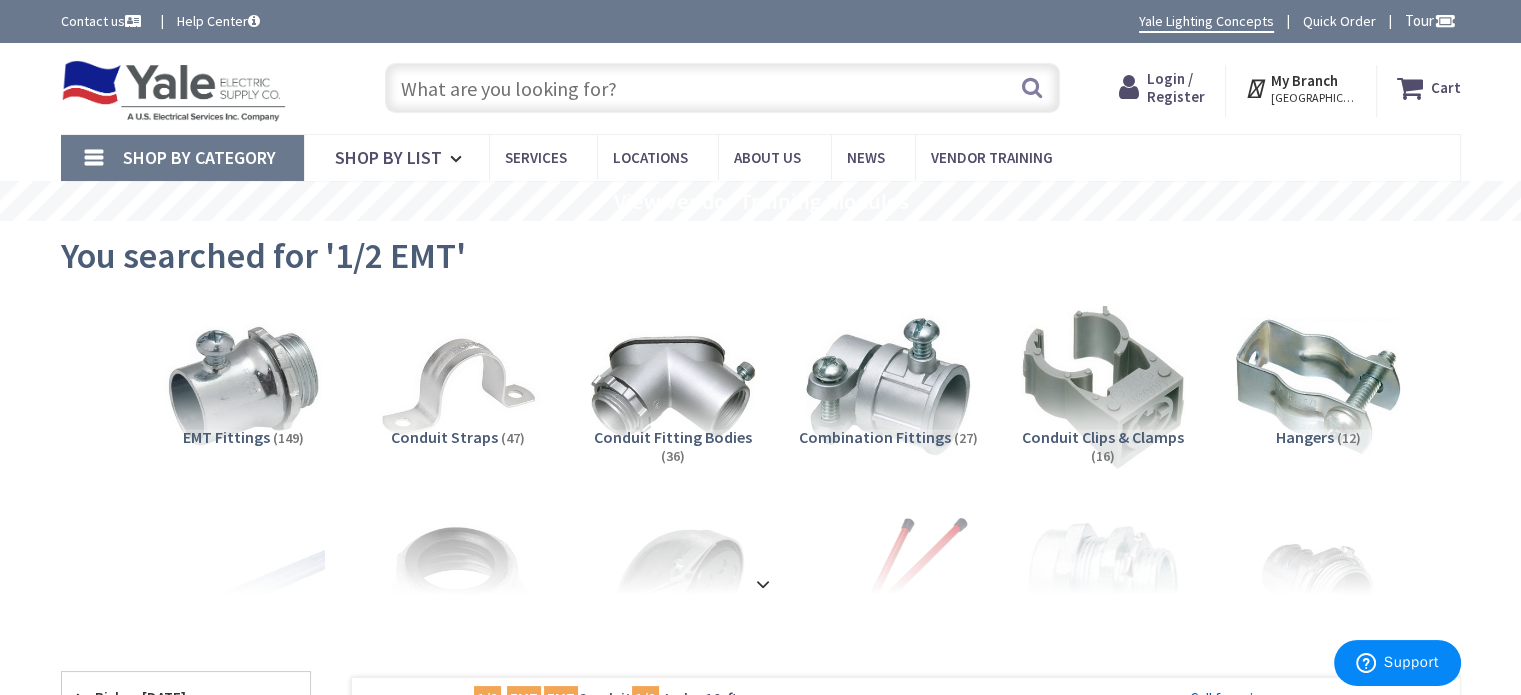 click at bounding box center (722, 88) 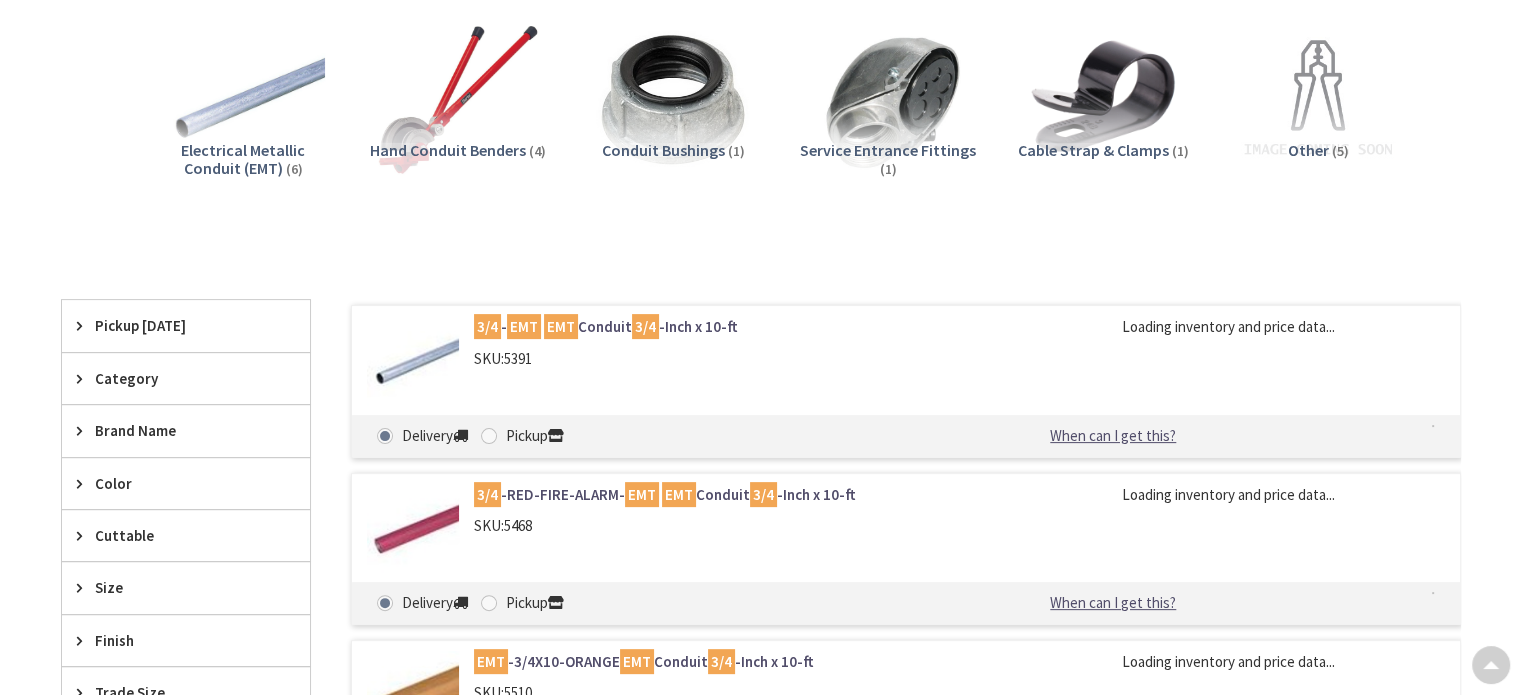 scroll, scrollTop: 500, scrollLeft: 0, axis: vertical 